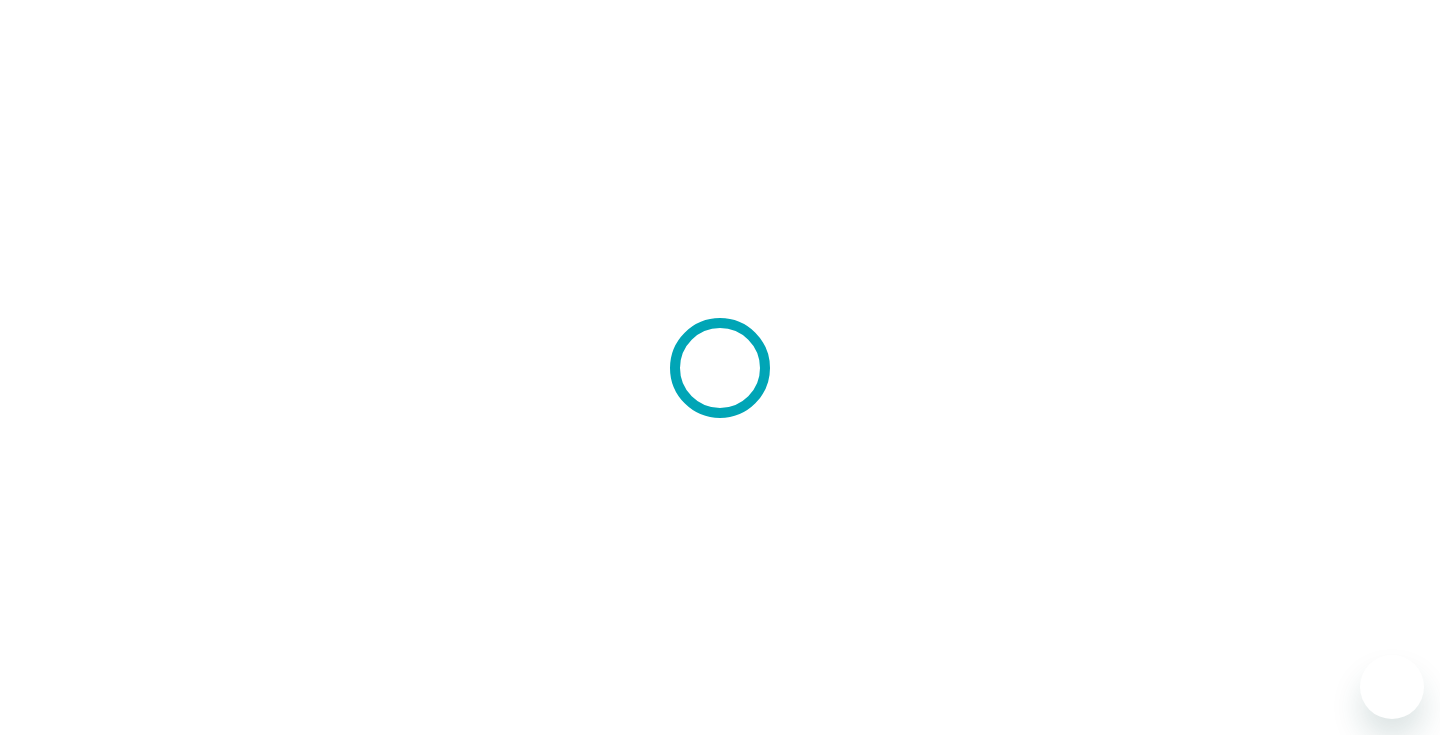 scroll, scrollTop: 0, scrollLeft: 0, axis: both 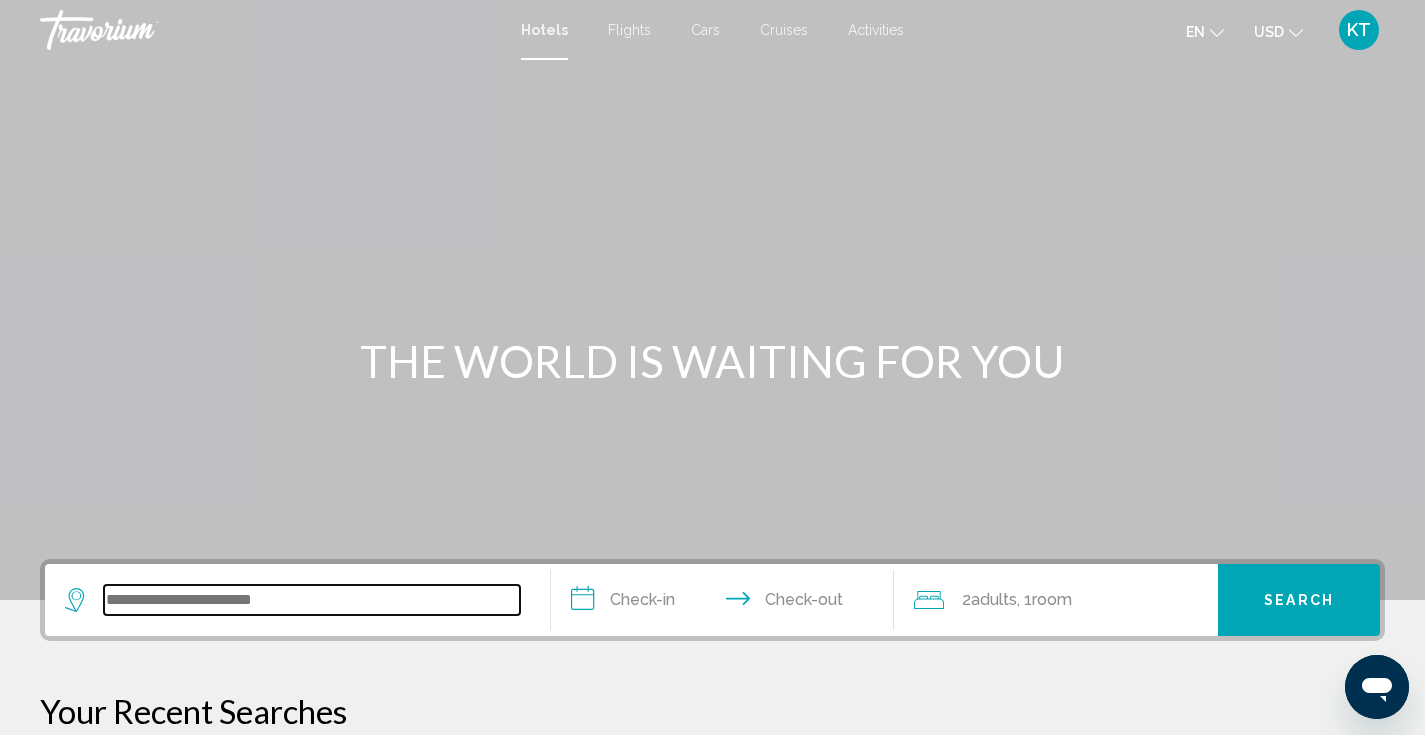click at bounding box center (312, 600) 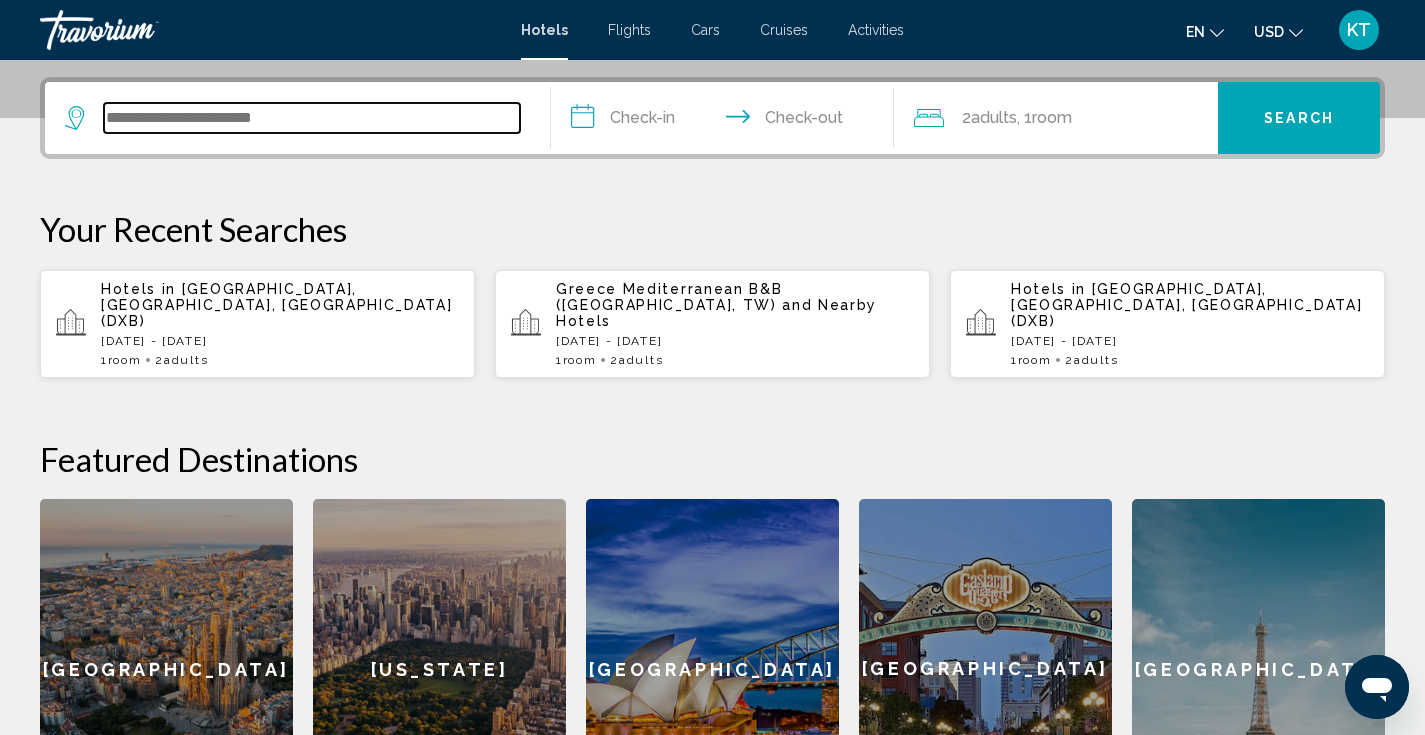 scroll, scrollTop: 494, scrollLeft: 0, axis: vertical 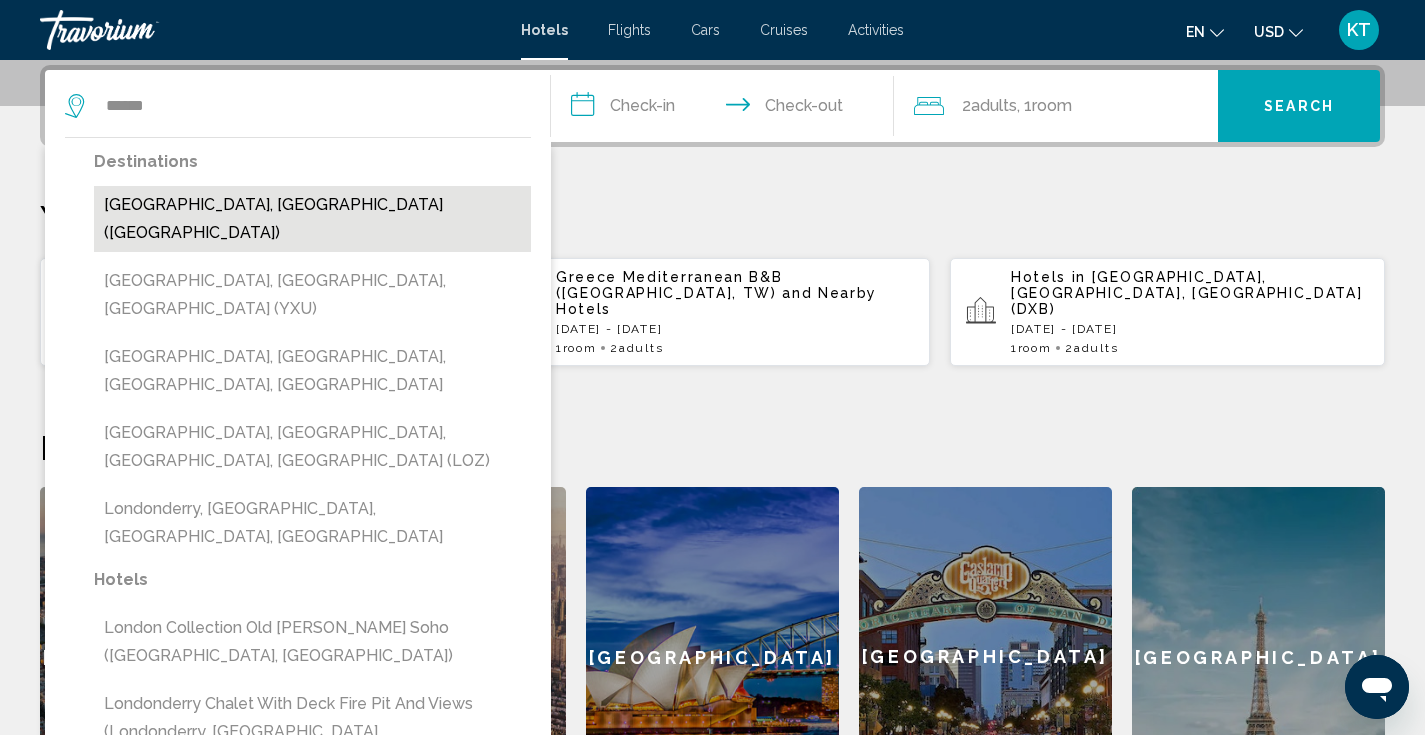 click on "[GEOGRAPHIC_DATA], [GEOGRAPHIC_DATA] ([GEOGRAPHIC_DATA])" at bounding box center (312, 219) 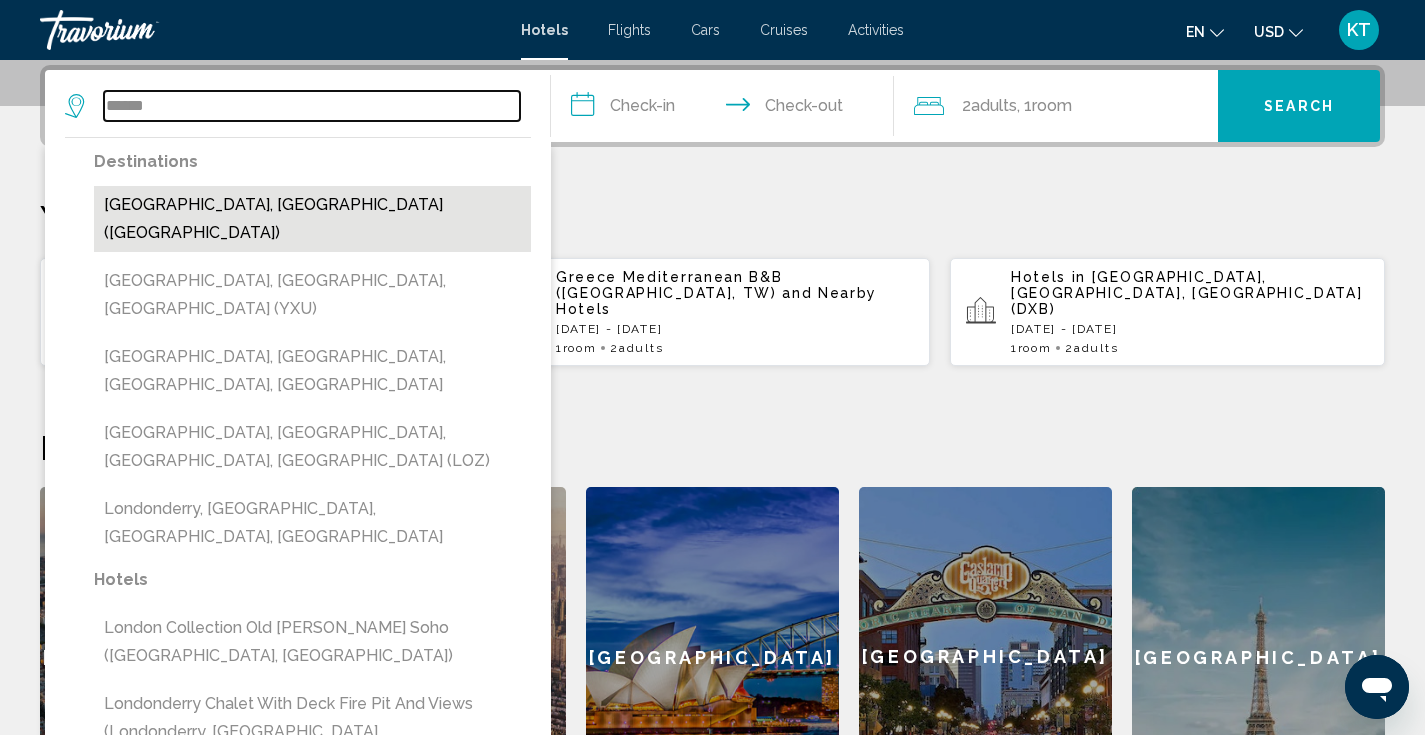 type on "**********" 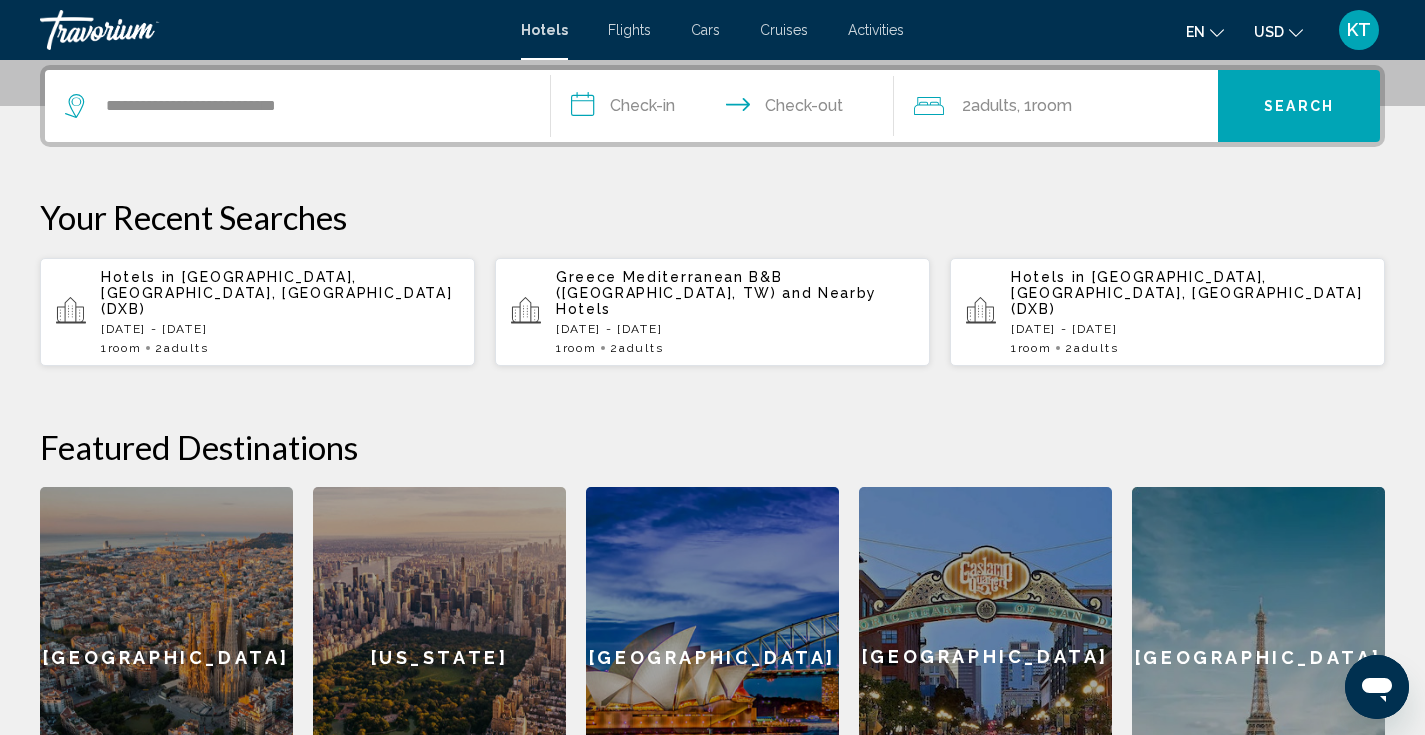 click on "**********" at bounding box center (727, 109) 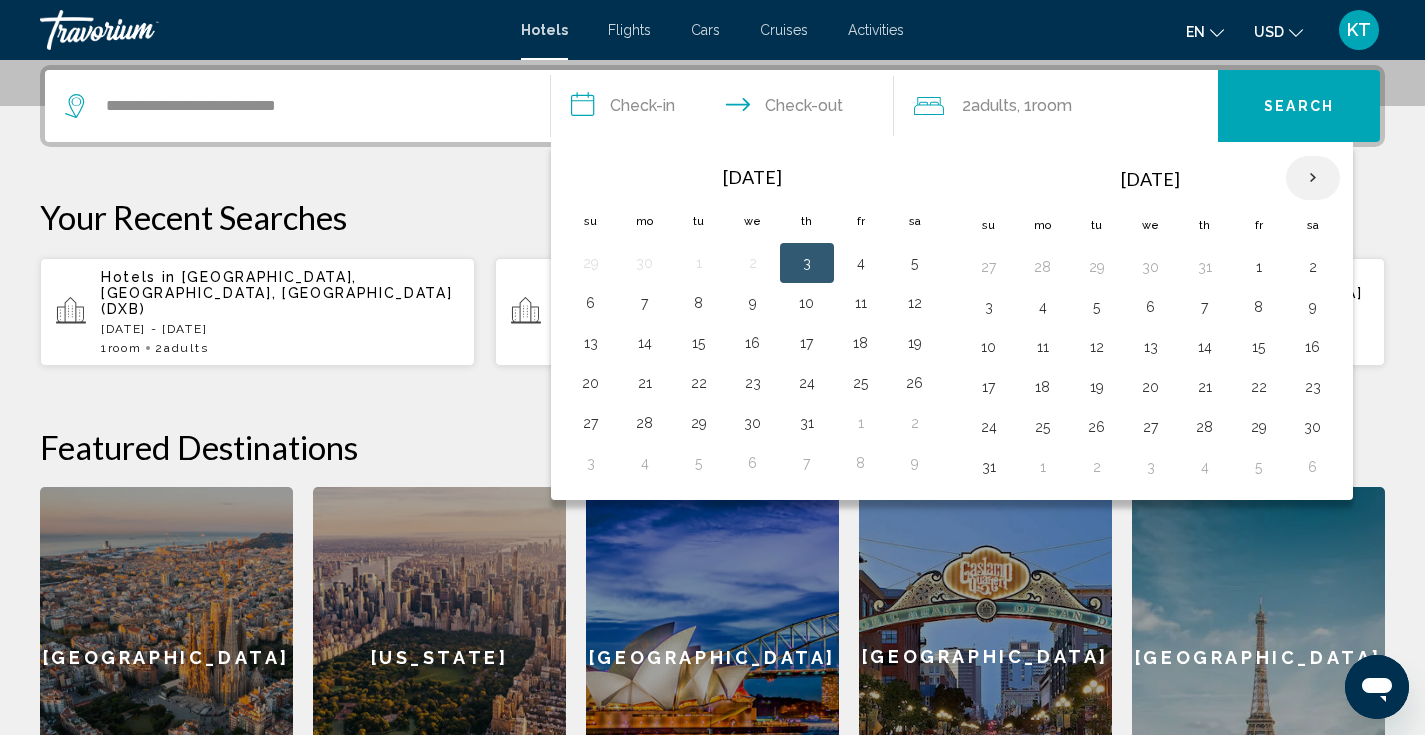 click at bounding box center (1313, 178) 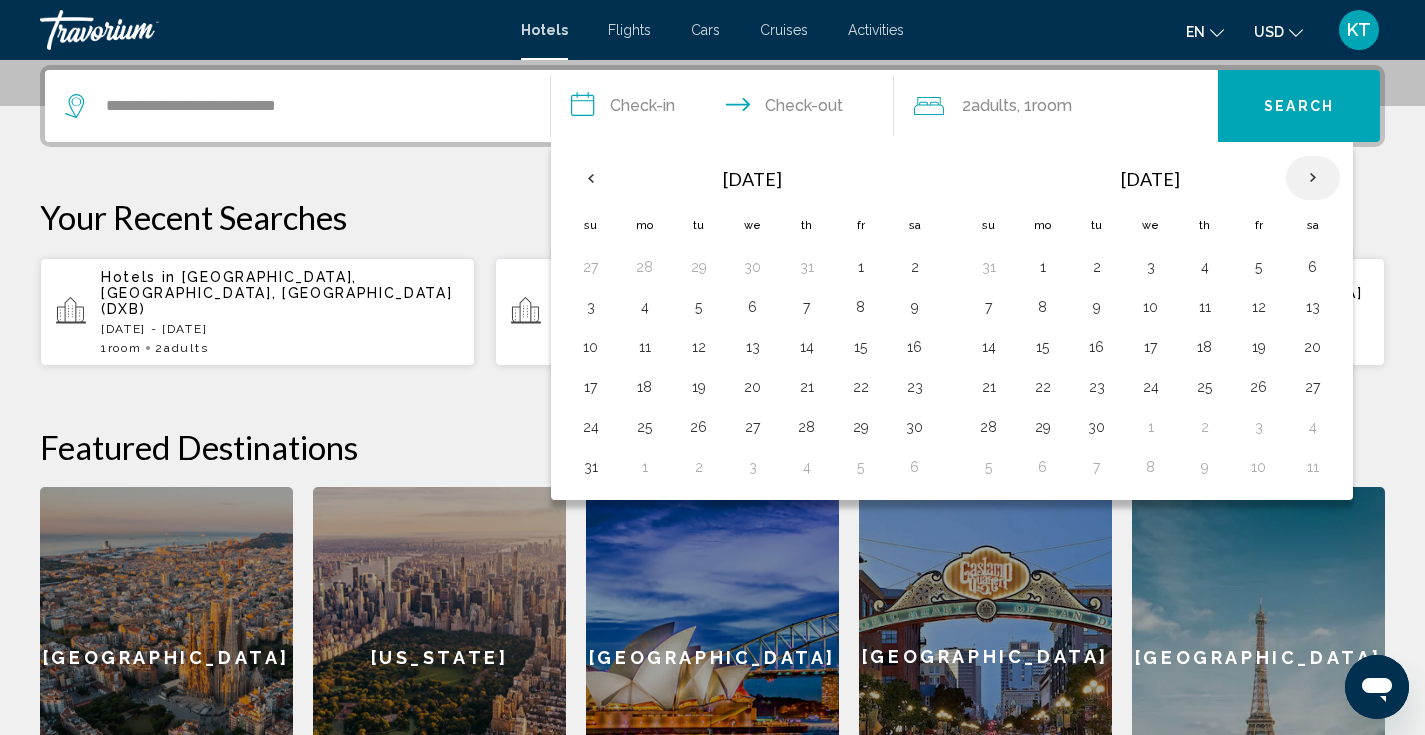 click at bounding box center [1313, 178] 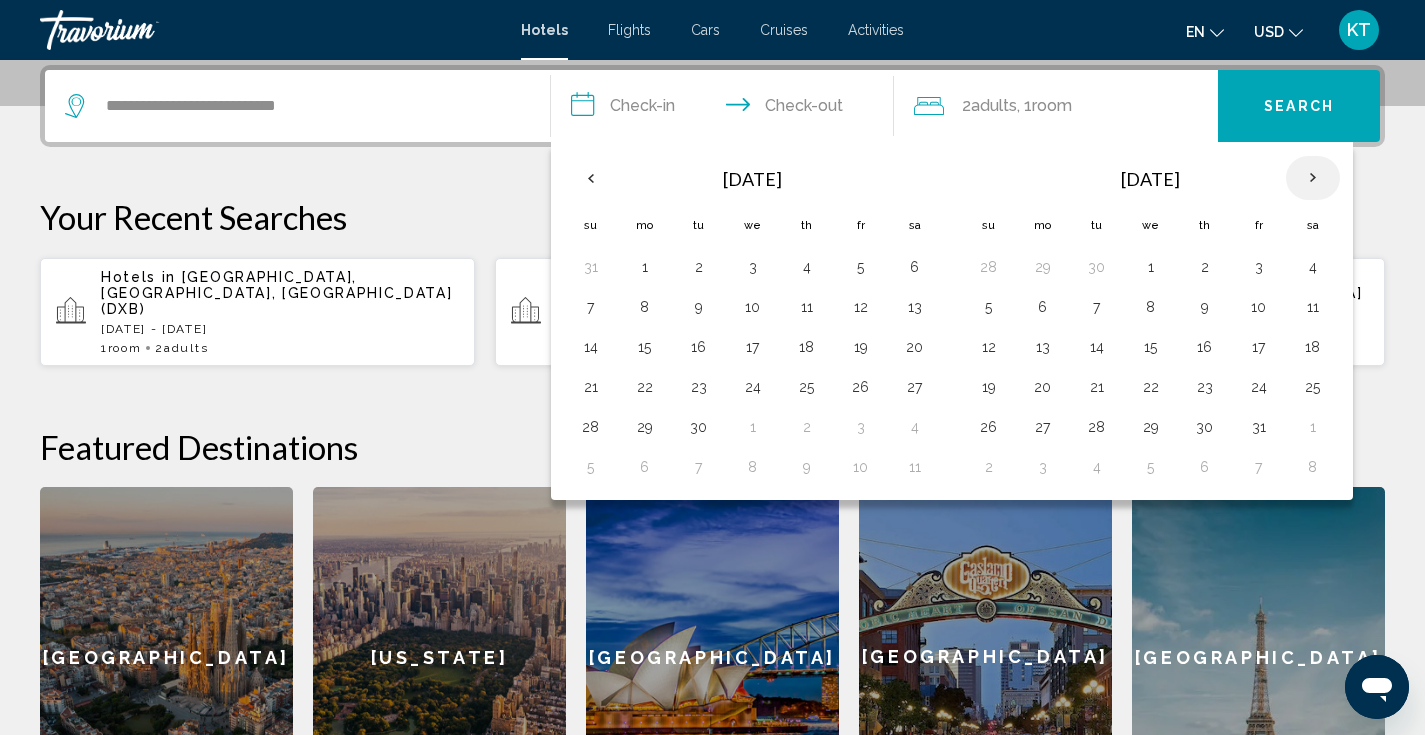 click at bounding box center (1313, 178) 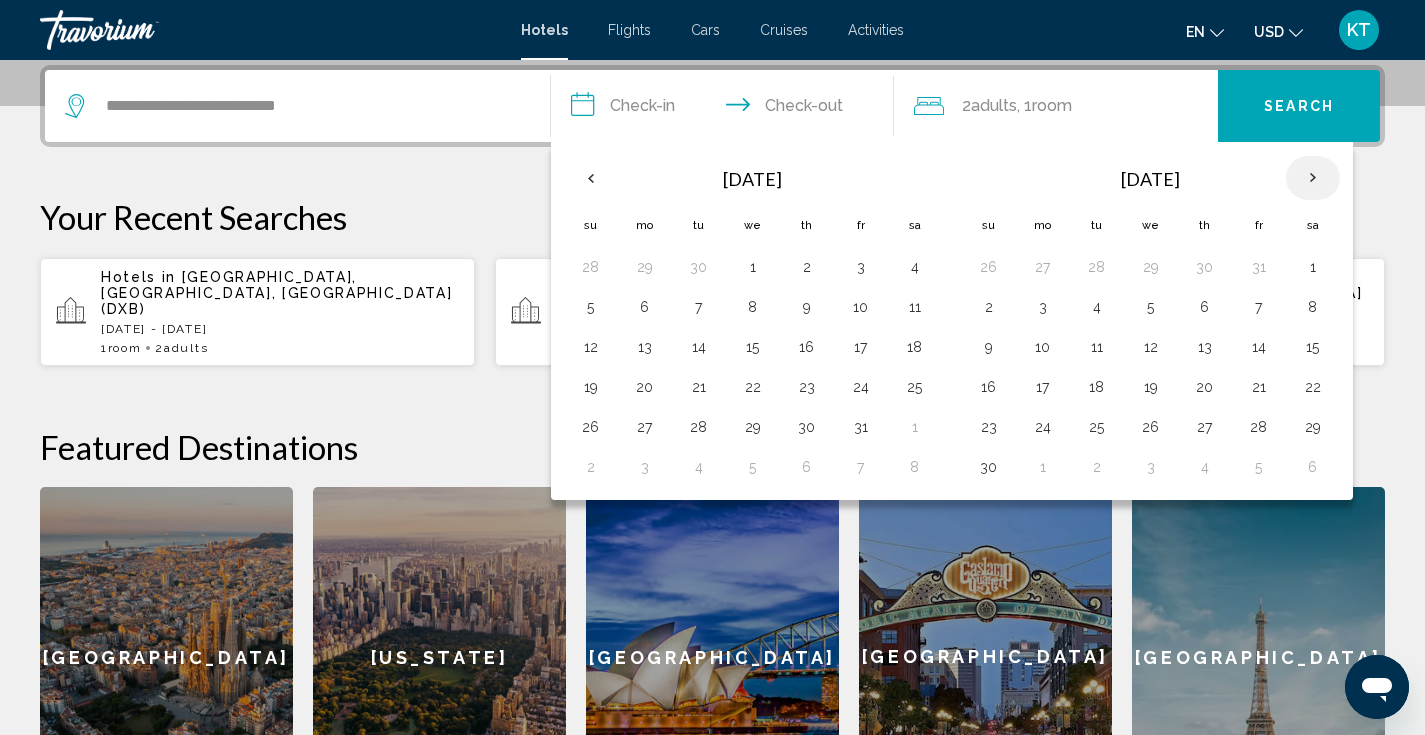 click at bounding box center [1313, 178] 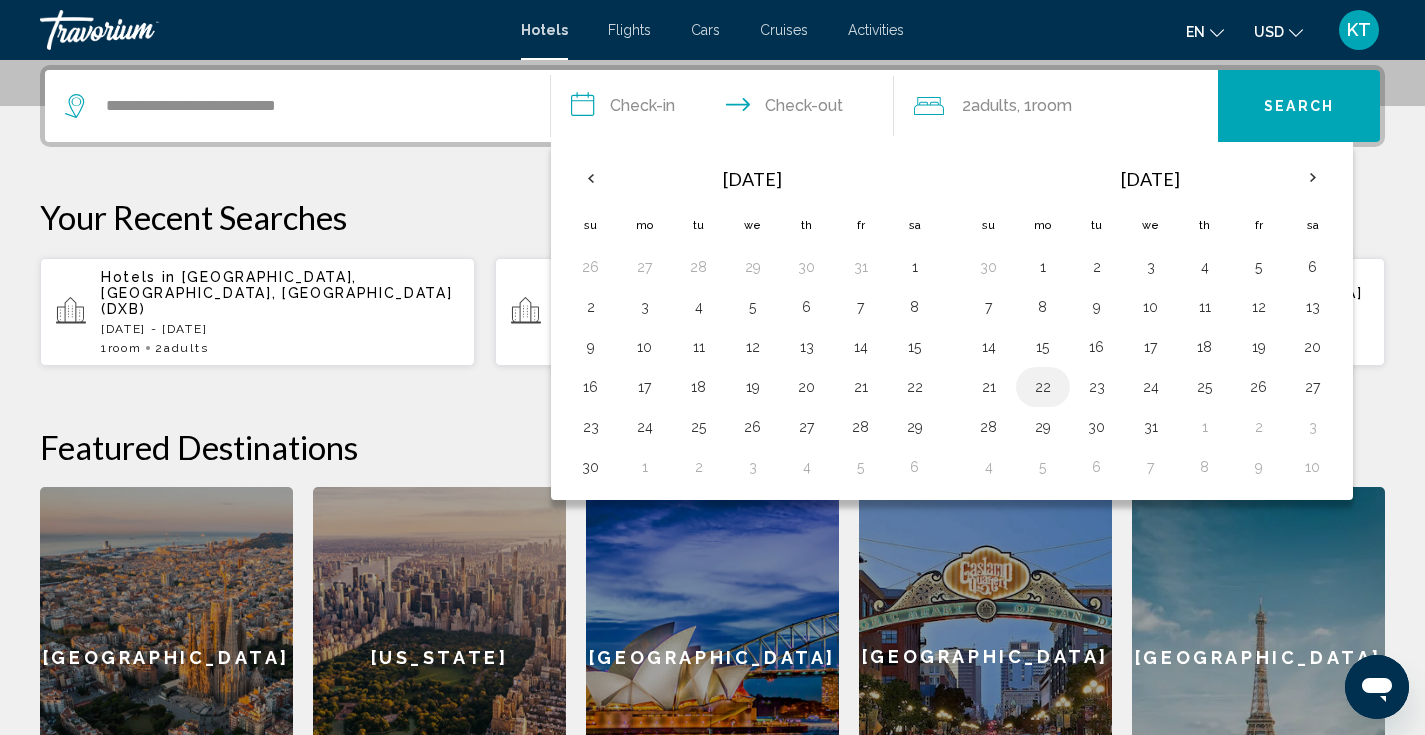 click on "22" at bounding box center (1043, 387) 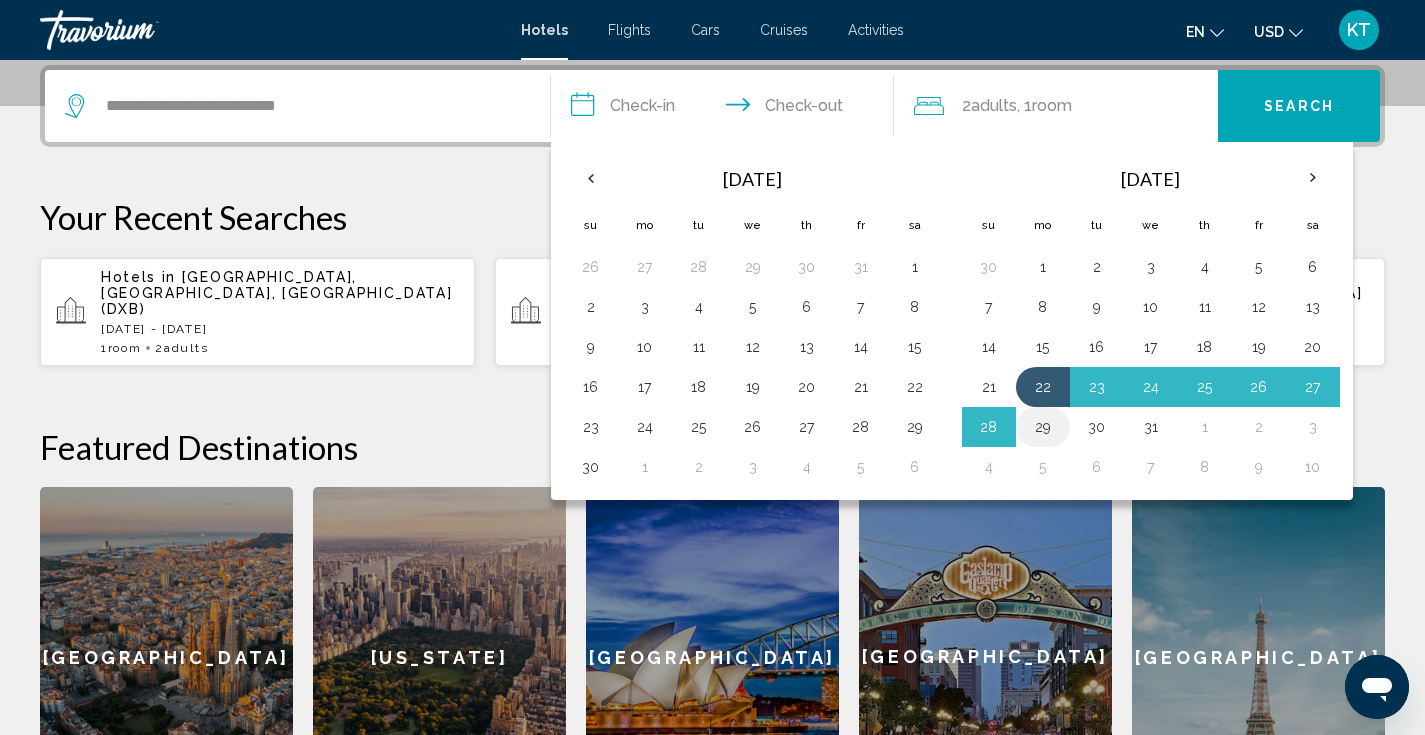 click on "29" at bounding box center (1043, 427) 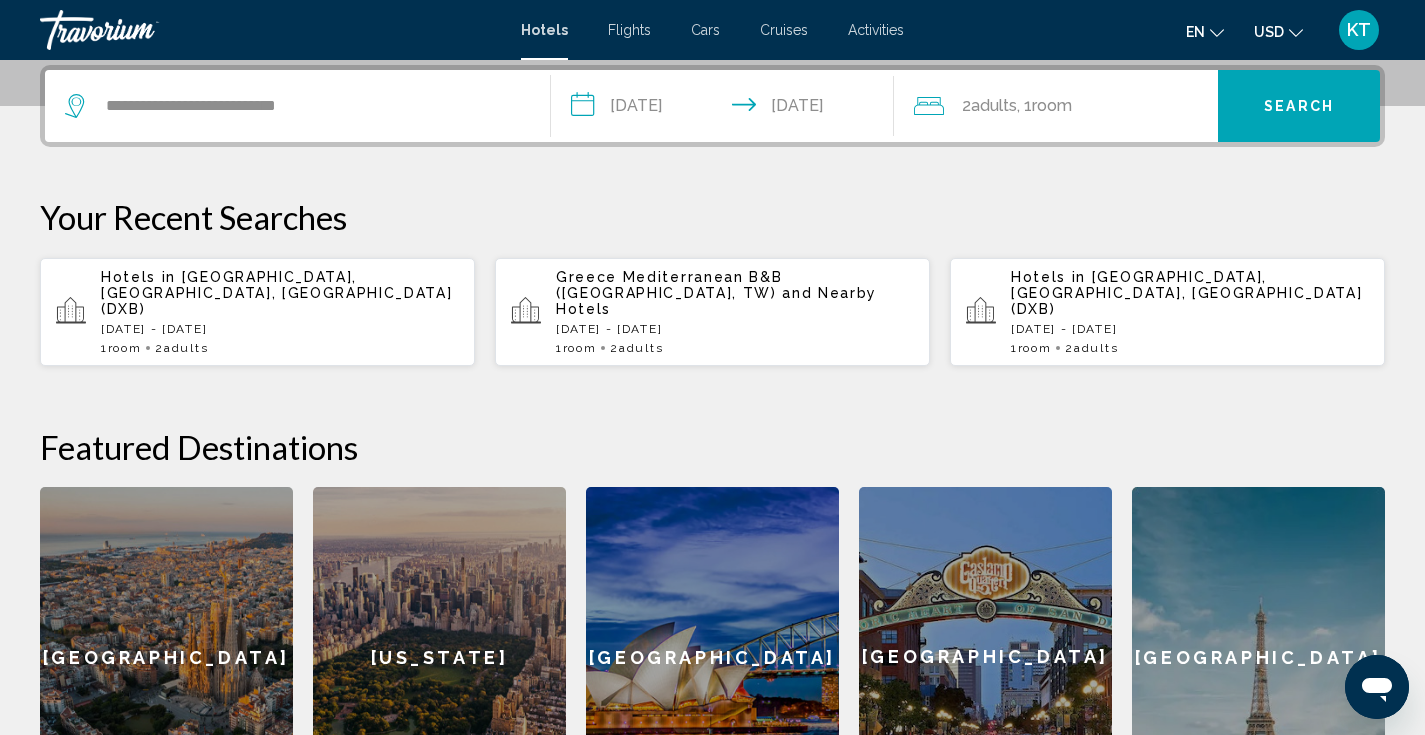 click on "Search" at bounding box center [1299, 106] 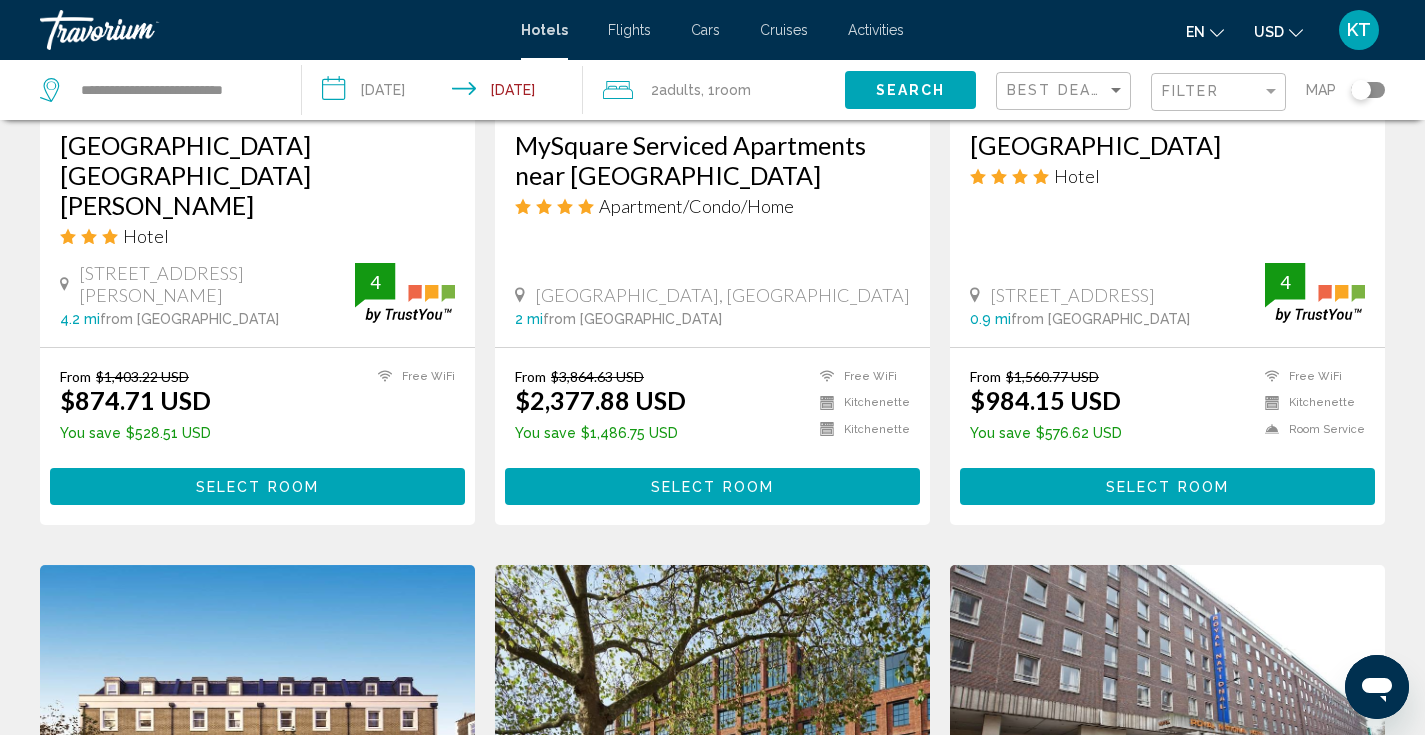 scroll, scrollTop: 1001, scrollLeft: 0, axis: vertical 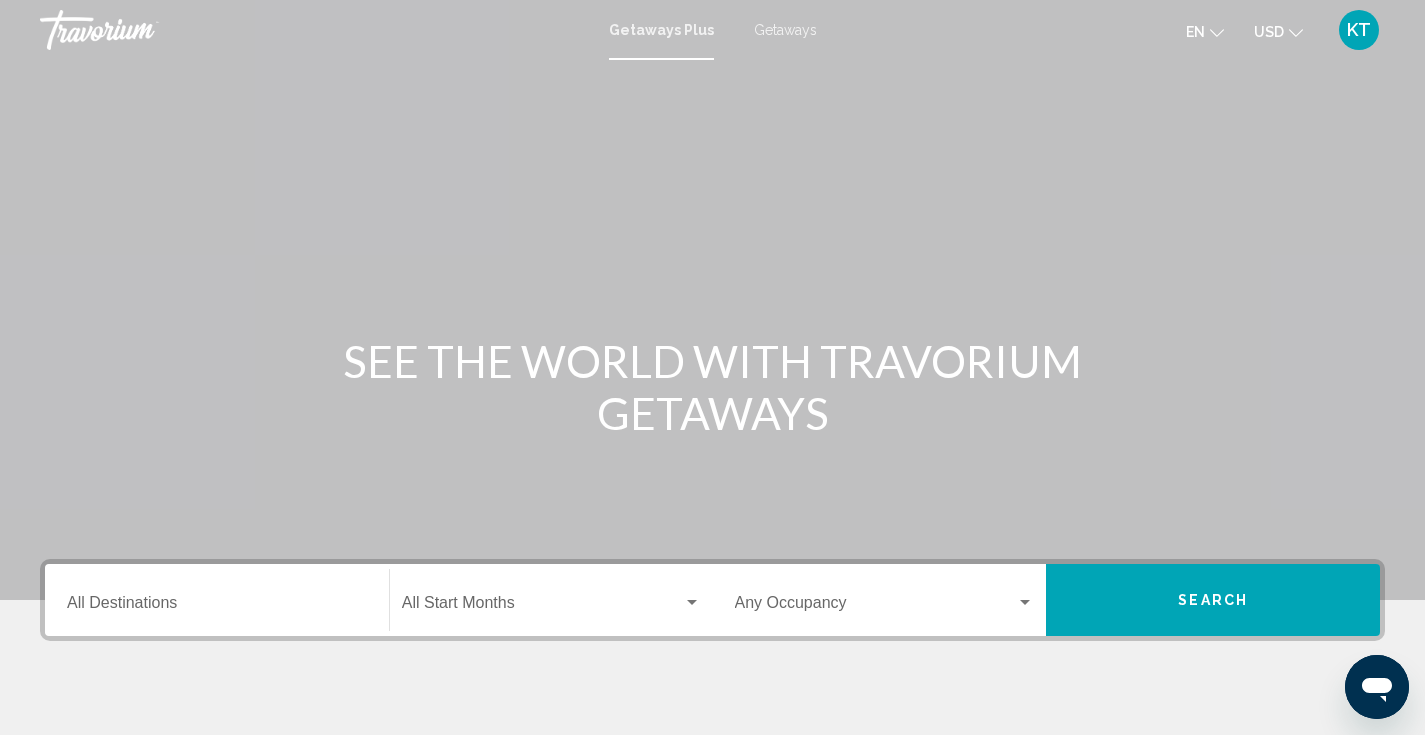 click on "Getaways" at bounding box center (785, 30) 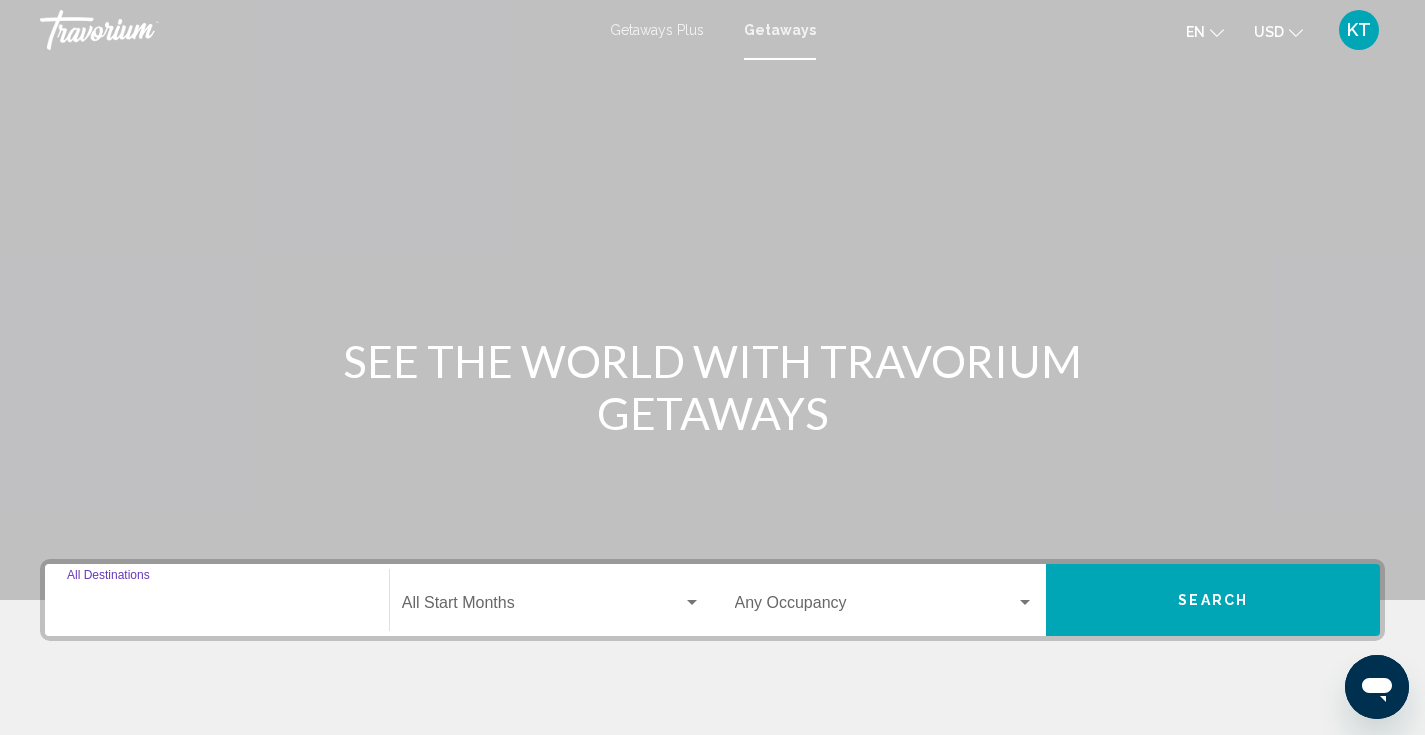 click on "Destination All Destinations" at bounding box center (217, 607) 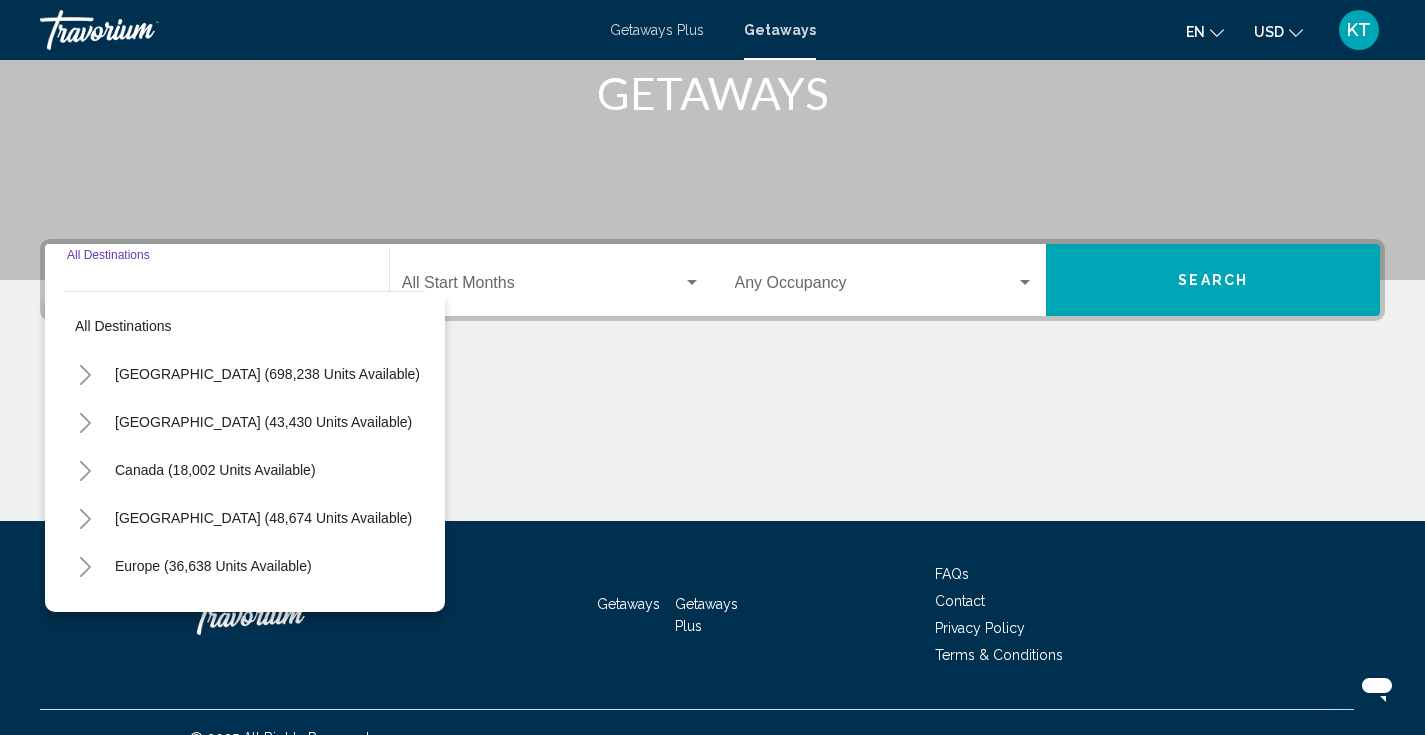 scroll, scrollTop: 351, scrollLeft: 0, axis: vertical 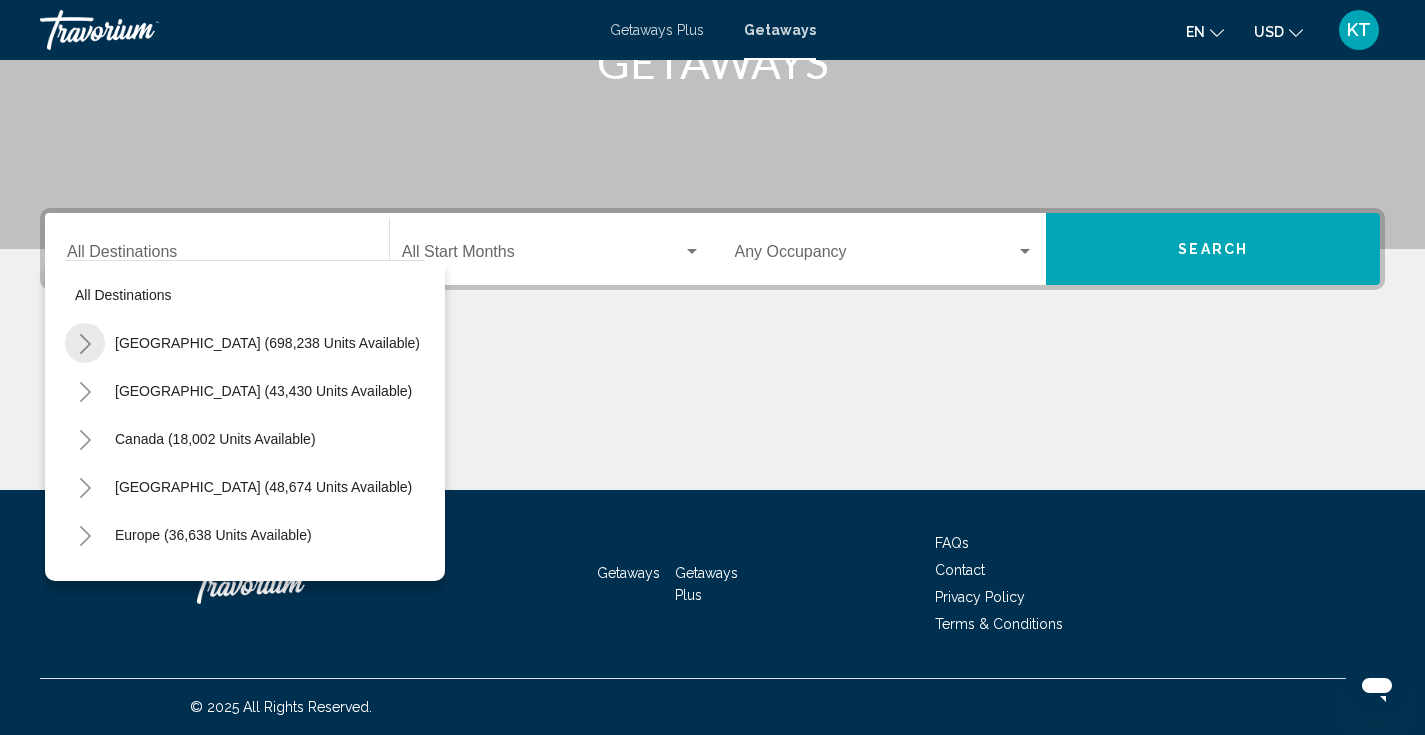 click 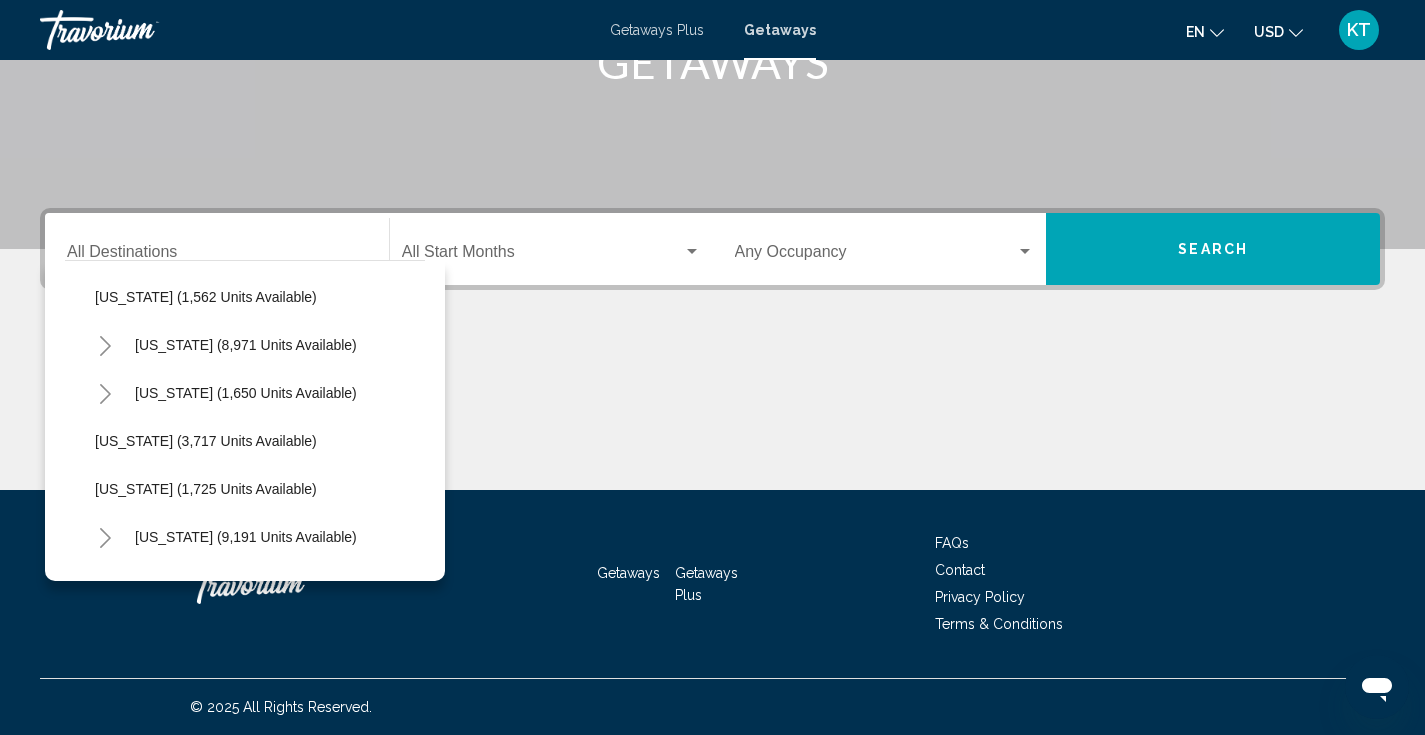 scroll, scrollTop: 1177, scrollLeft: 0, axis: vertical 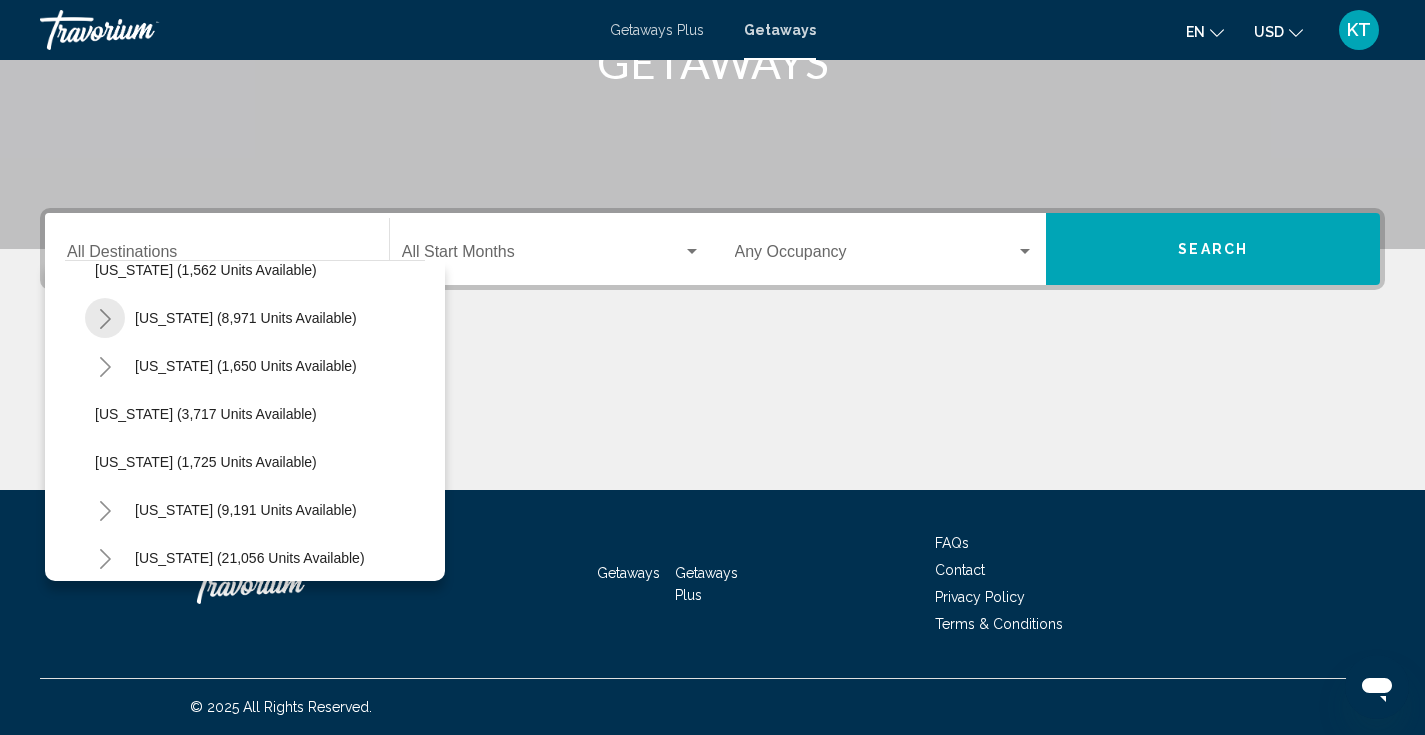 click 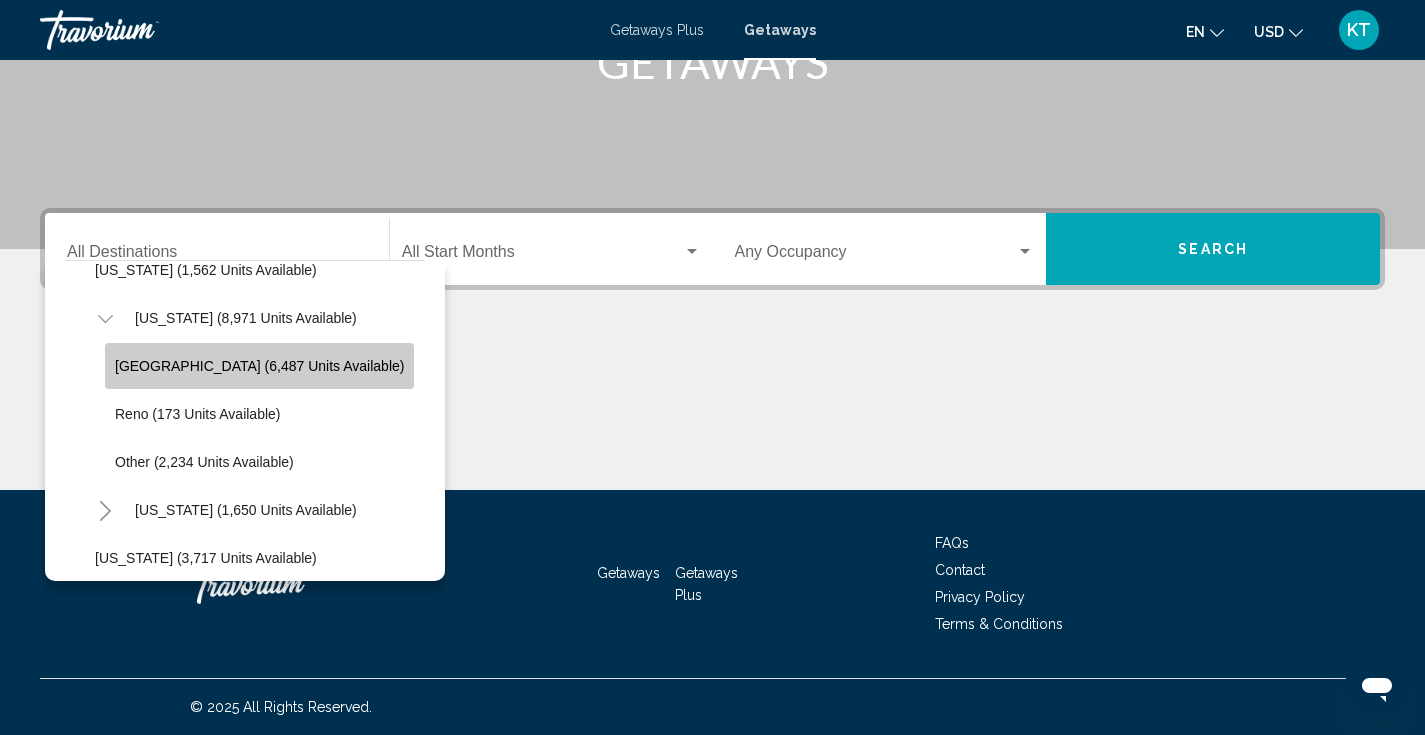 click on "Las Vegas (6,487 units available)" 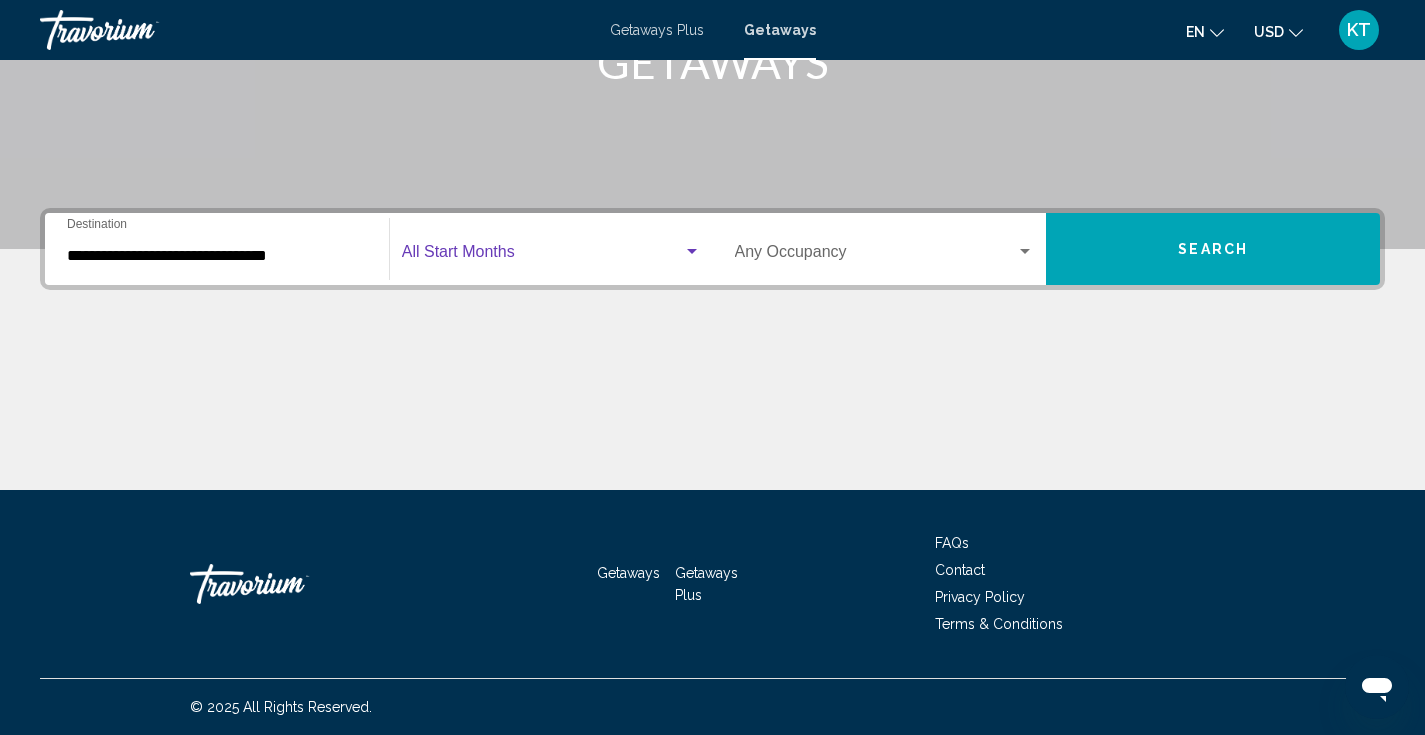 click at bounding box center (542, 256) 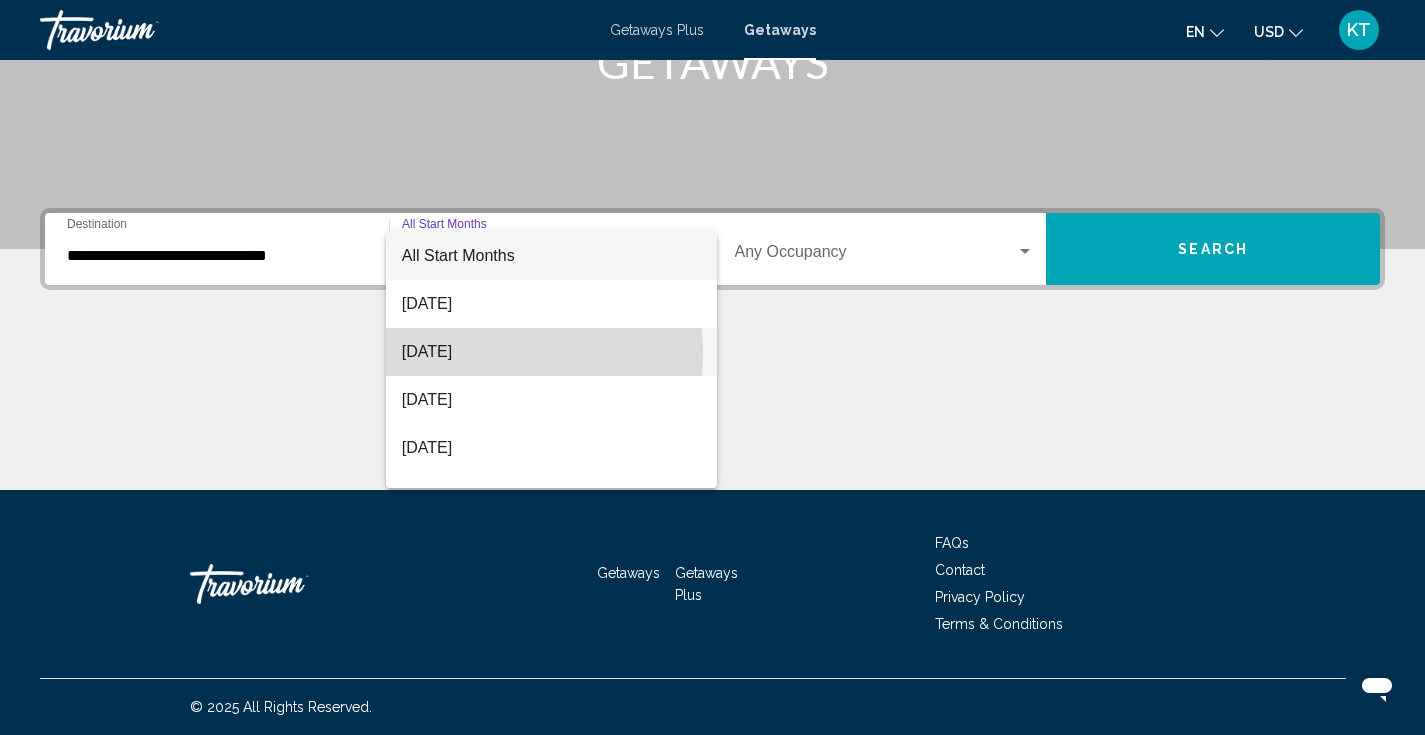 click on "August 2025" at bounding box center [551, 352] 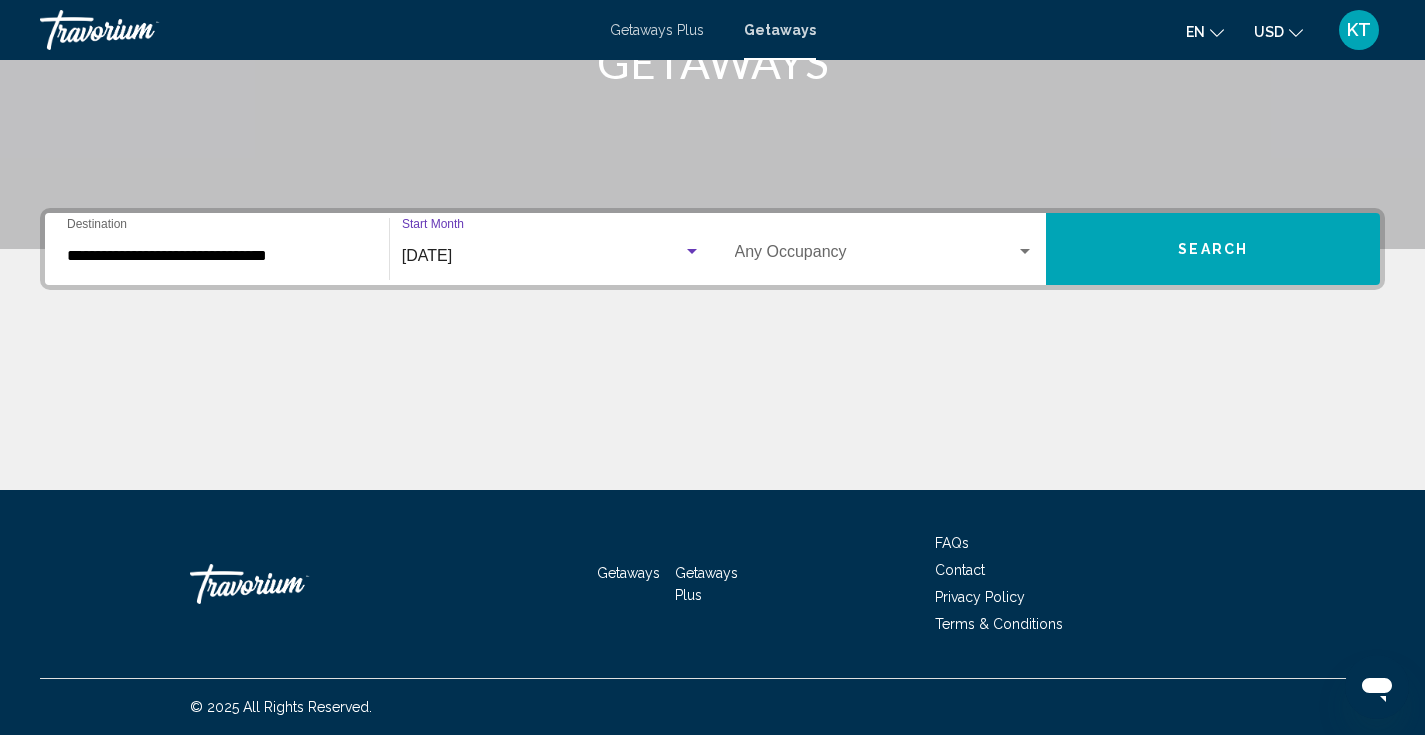 click on "Search" at bounding box center [1213, 249] 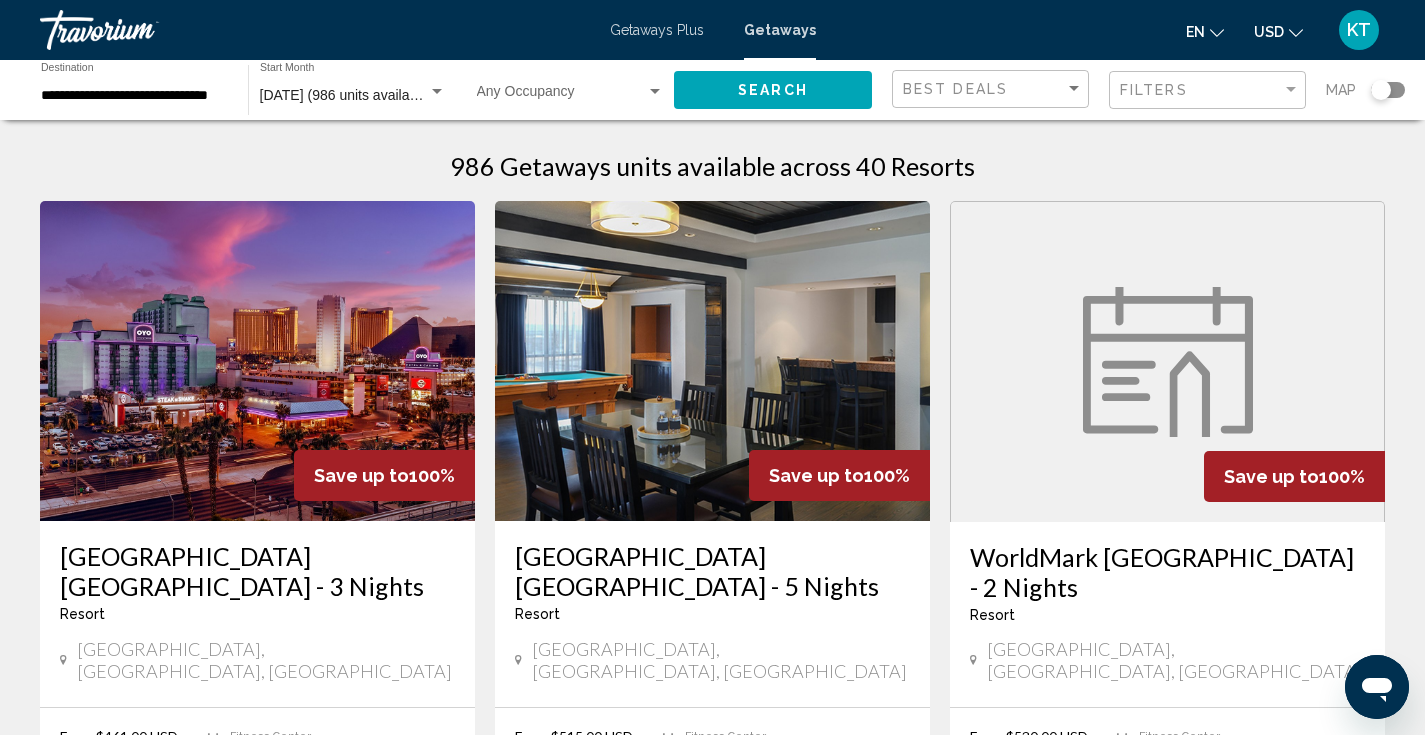 scroll, scrollTop: 0, scrollLeft: 0, axis: both 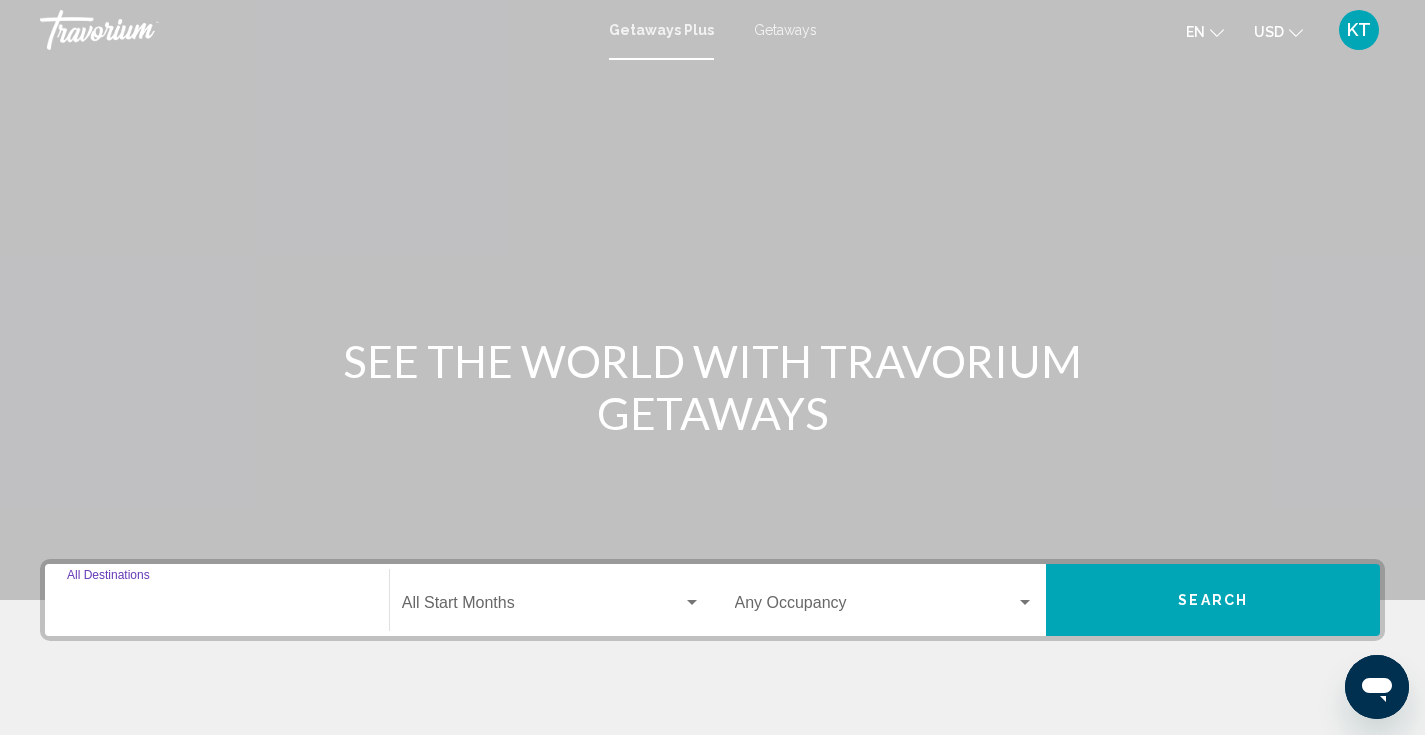 click on "Destination All Destinations" at bounding box center [217, 607] 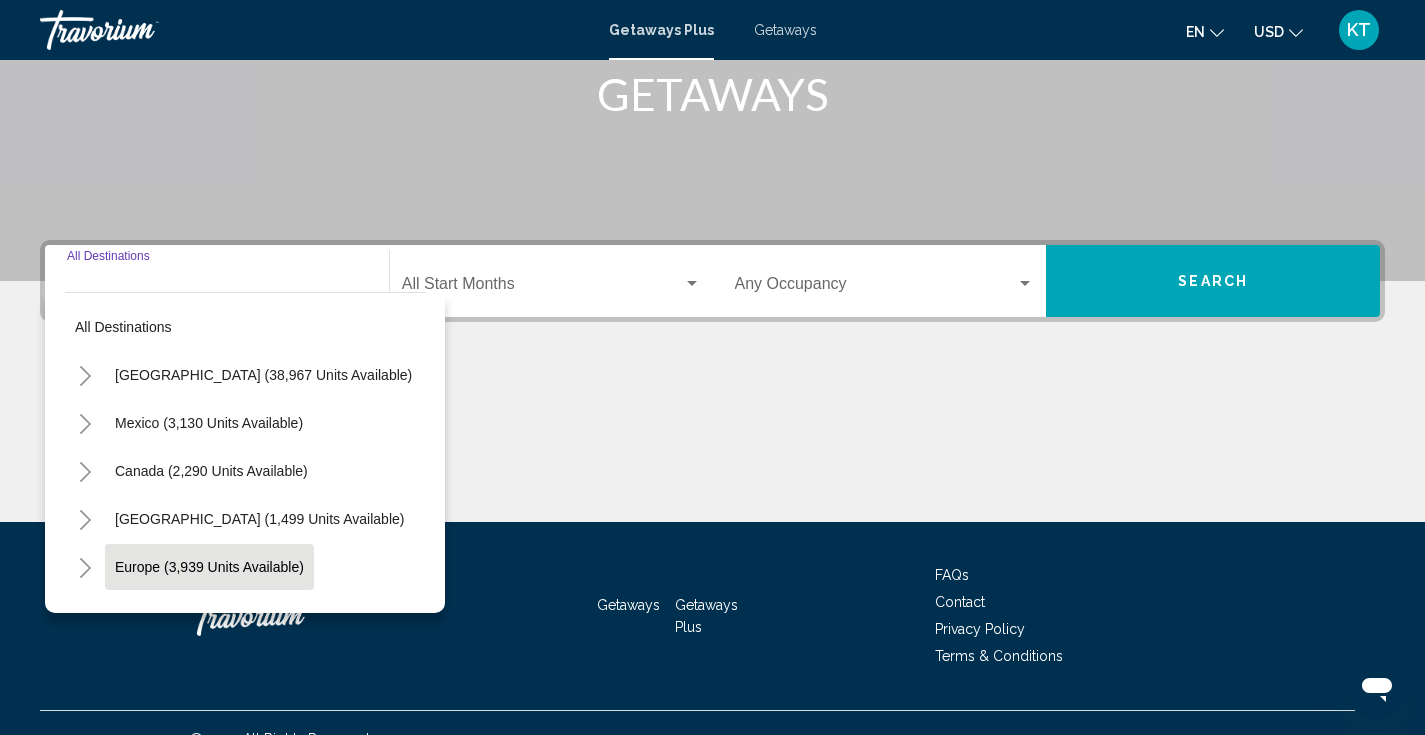 scroll, scrollTop: 351, scrollLeft: 0, axis: vertical 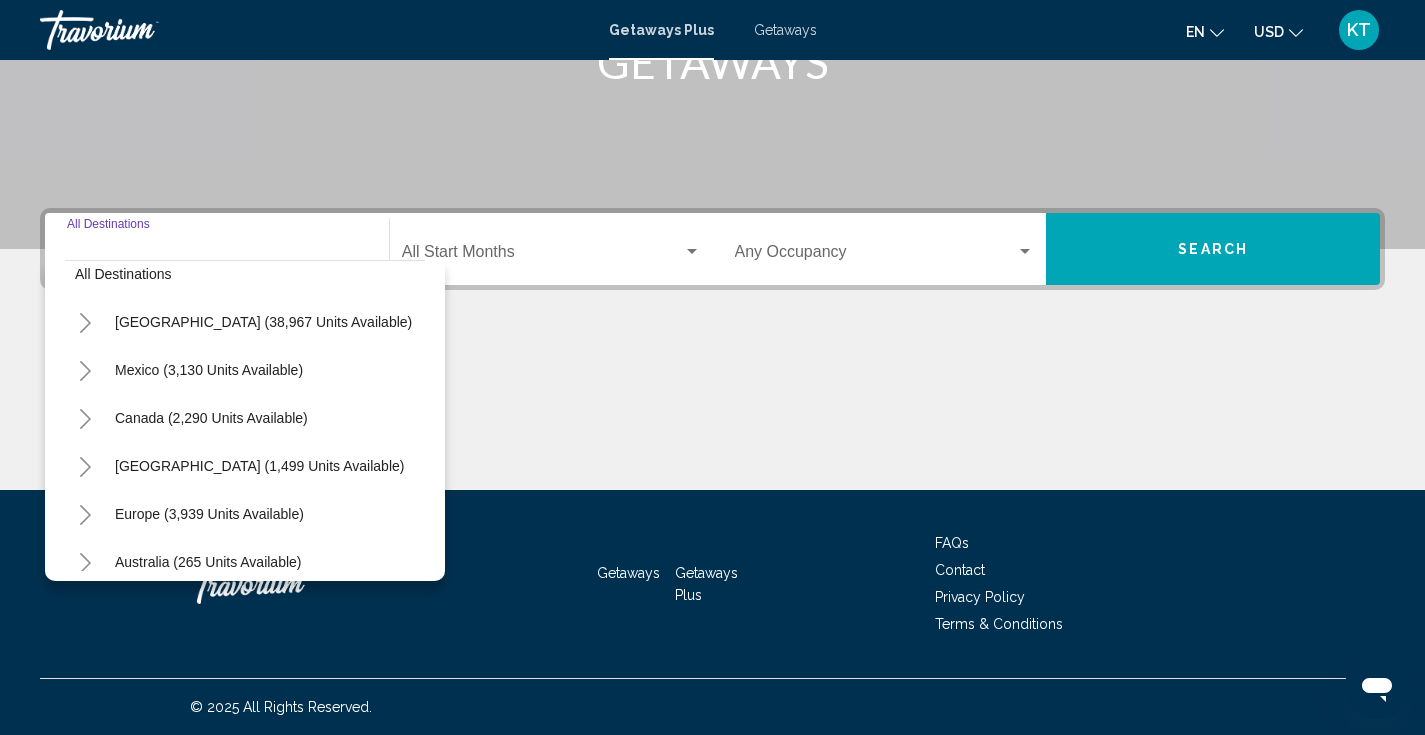 click 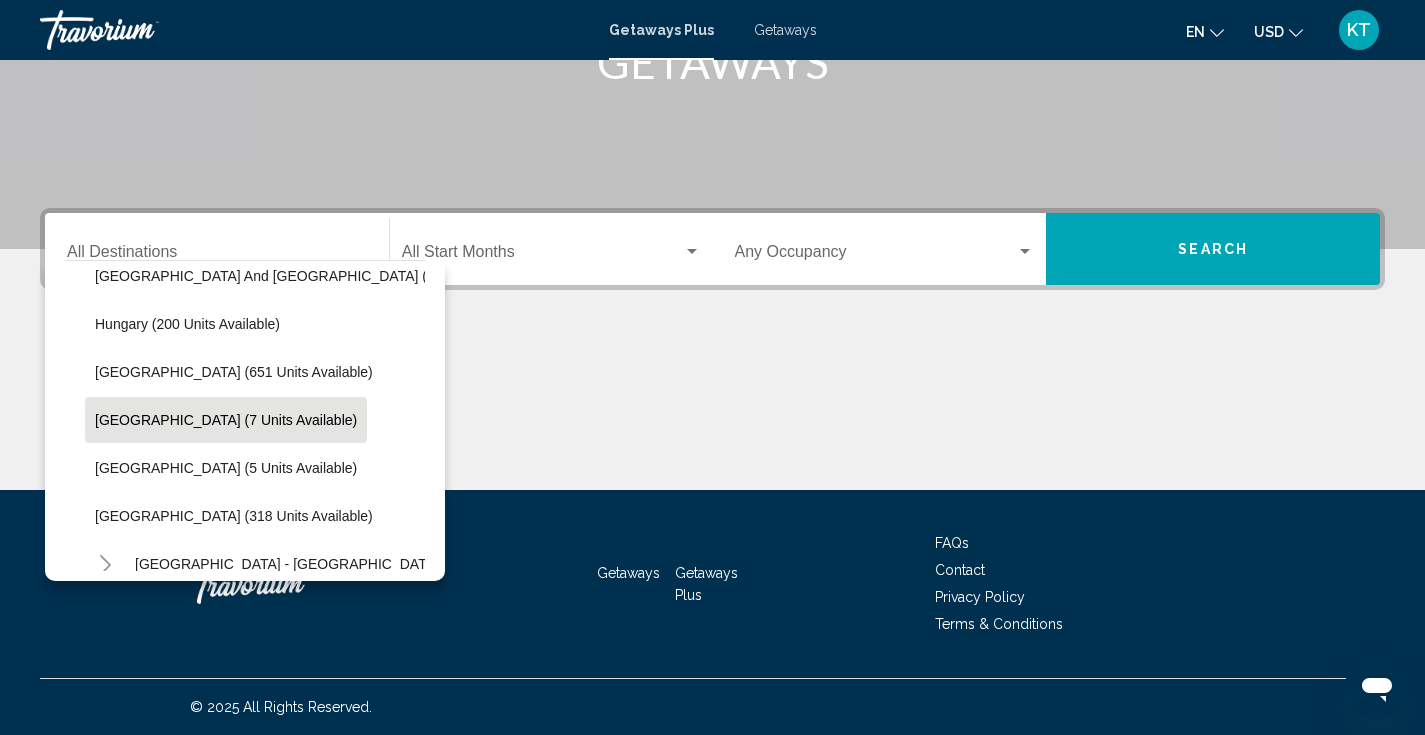scroll, scrollTop: 507, scrollLeft: 0, axis: vertical 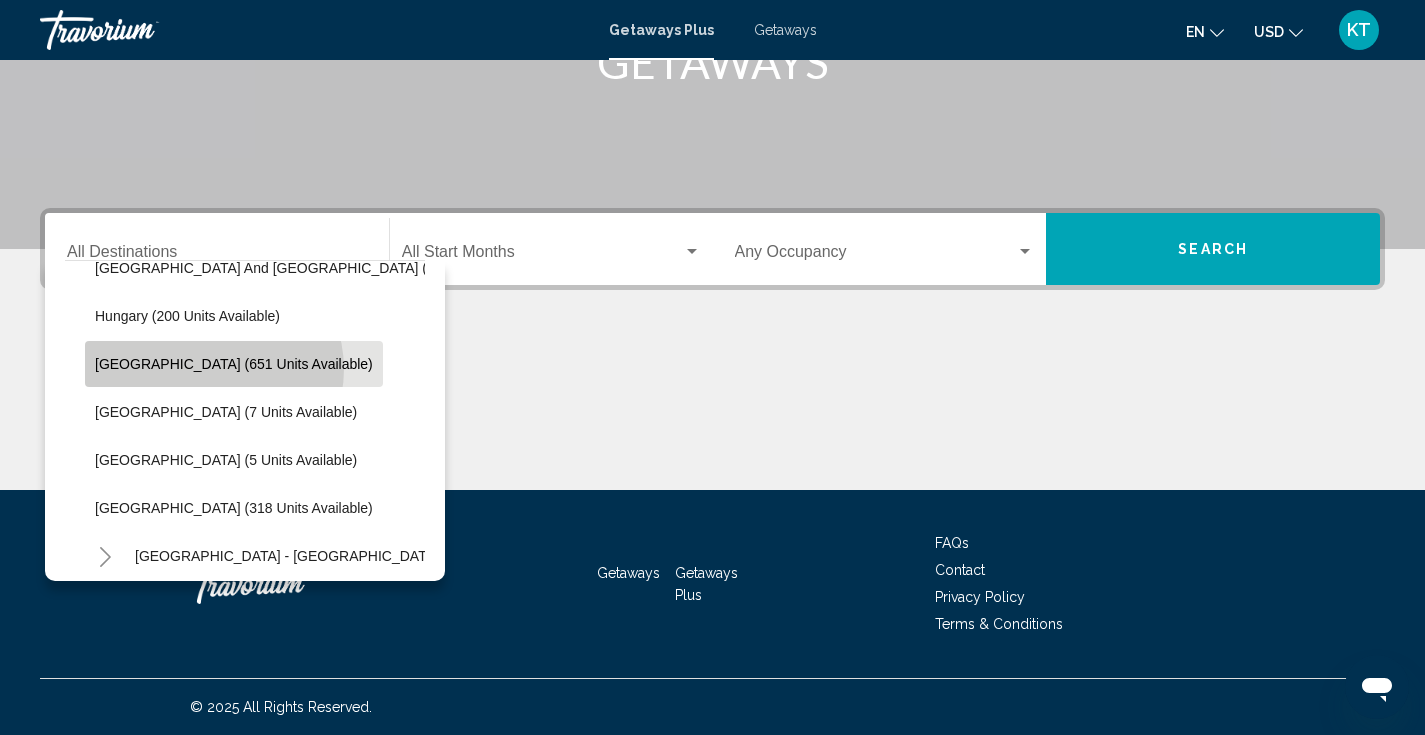 click on "Italy (651 units available)" 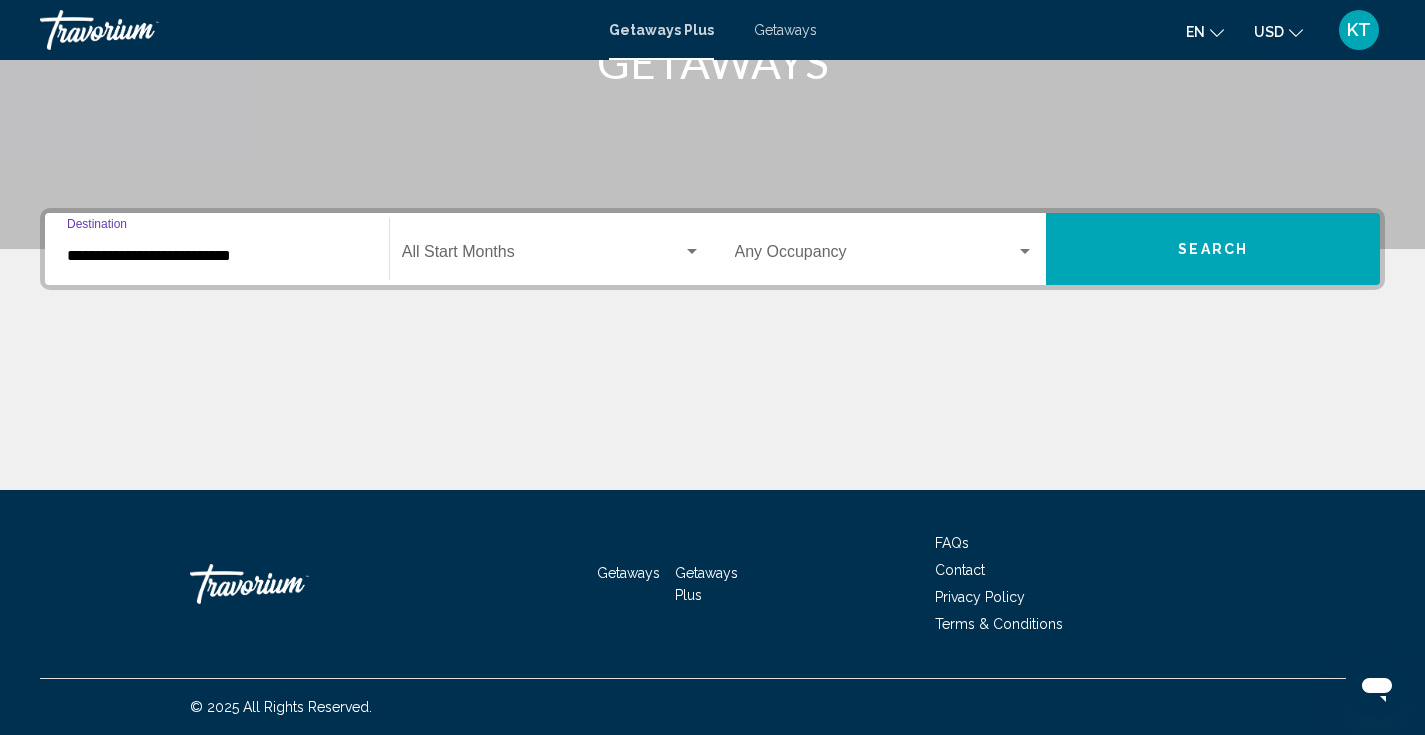 click at bounding box center [542, 256] 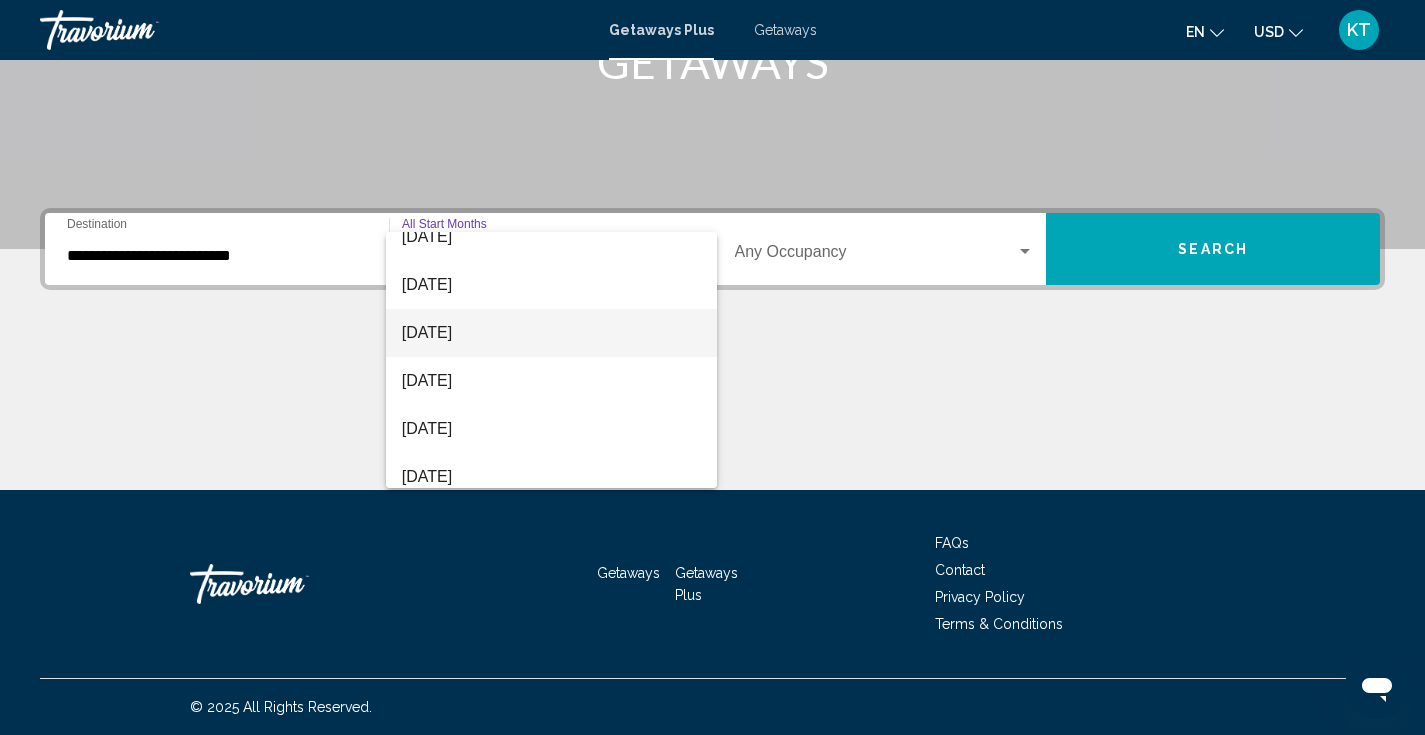 scroll, scrollTop: 178, scrollLeft: 0, axis: vertical 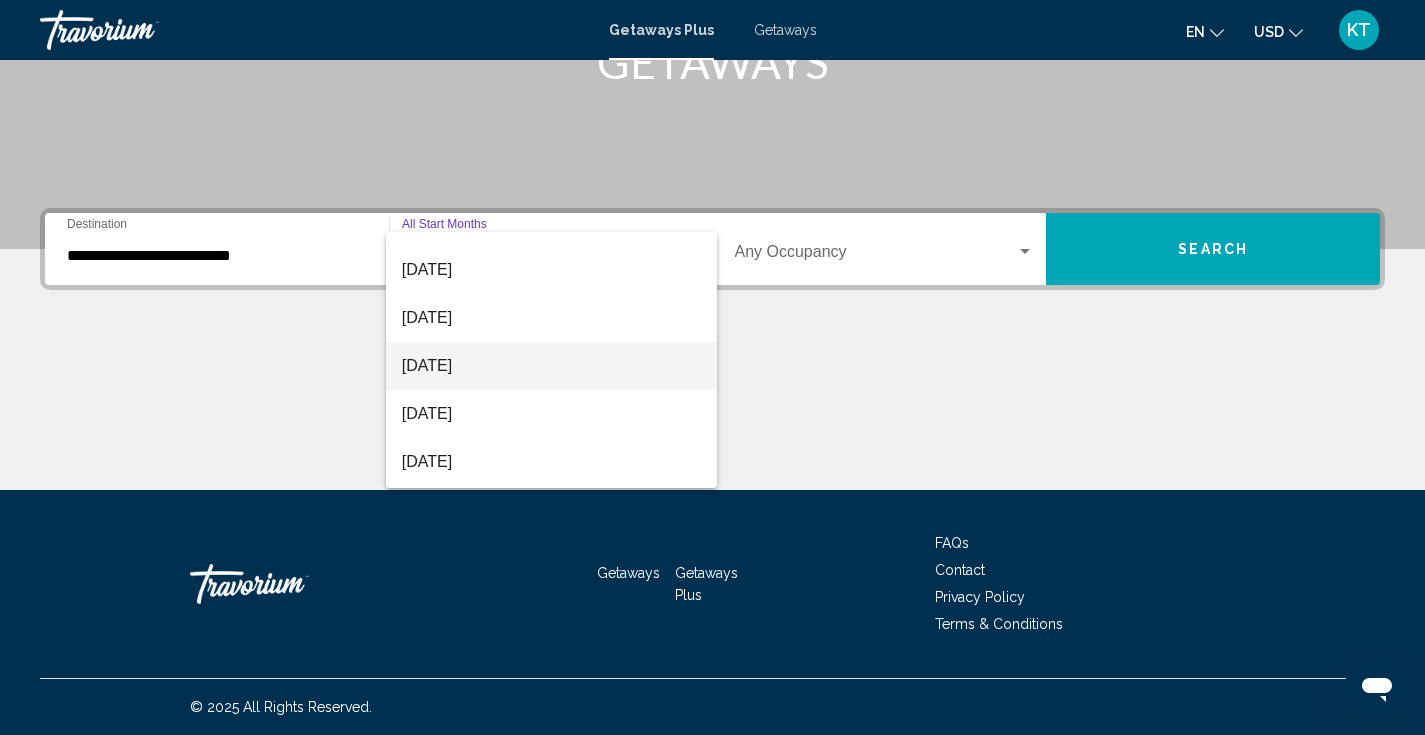 click on "December 2025" at bounding box center [551, 366] 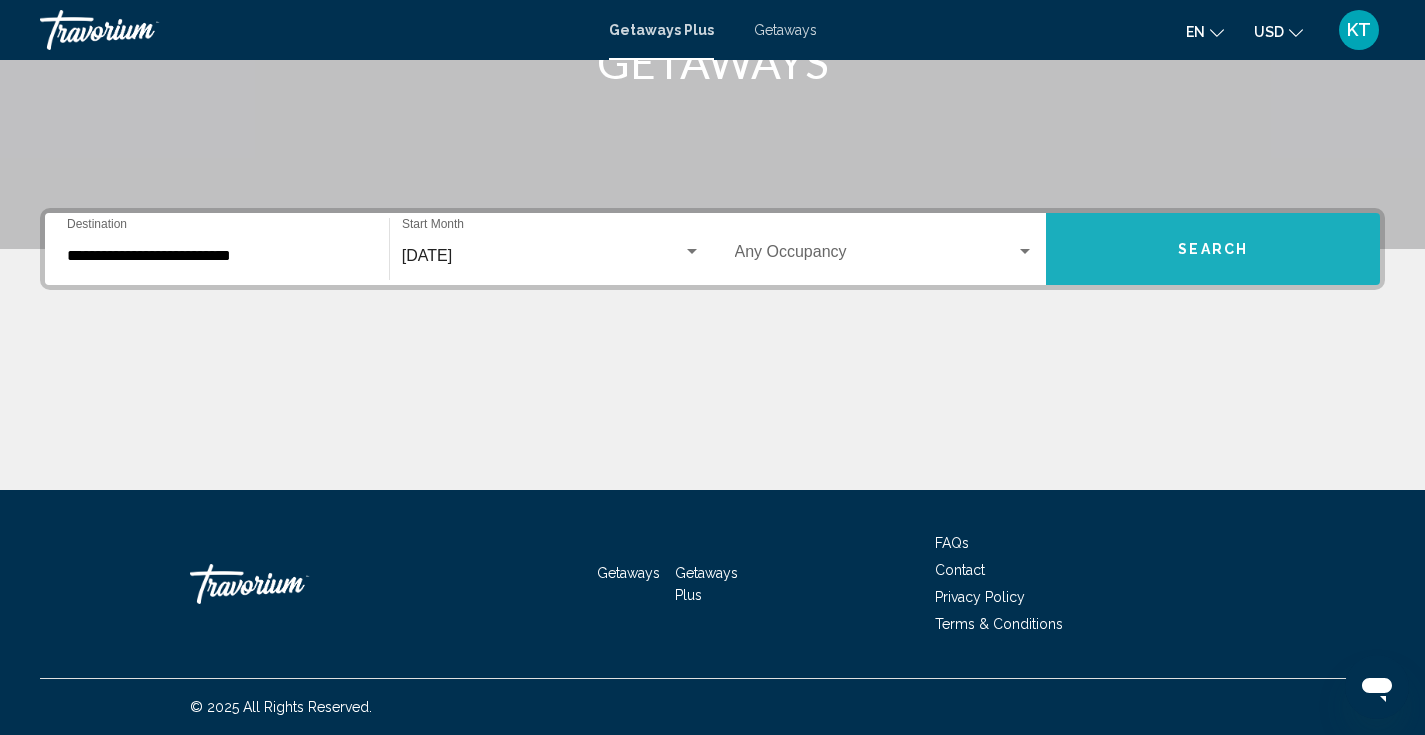click on "Search" at bounding box center [1213, 249] 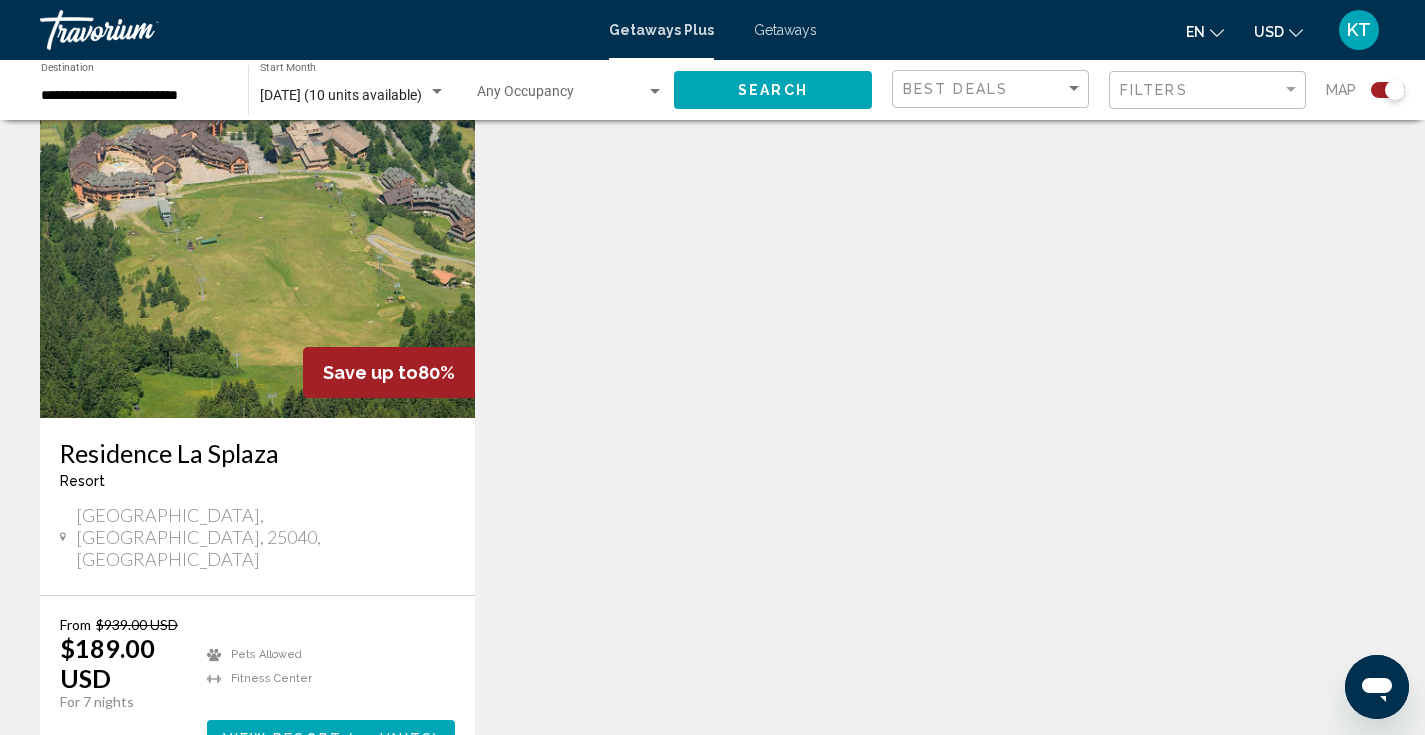 scroll, scrollTop: 731, scrollLeft: 0, axis: vertical 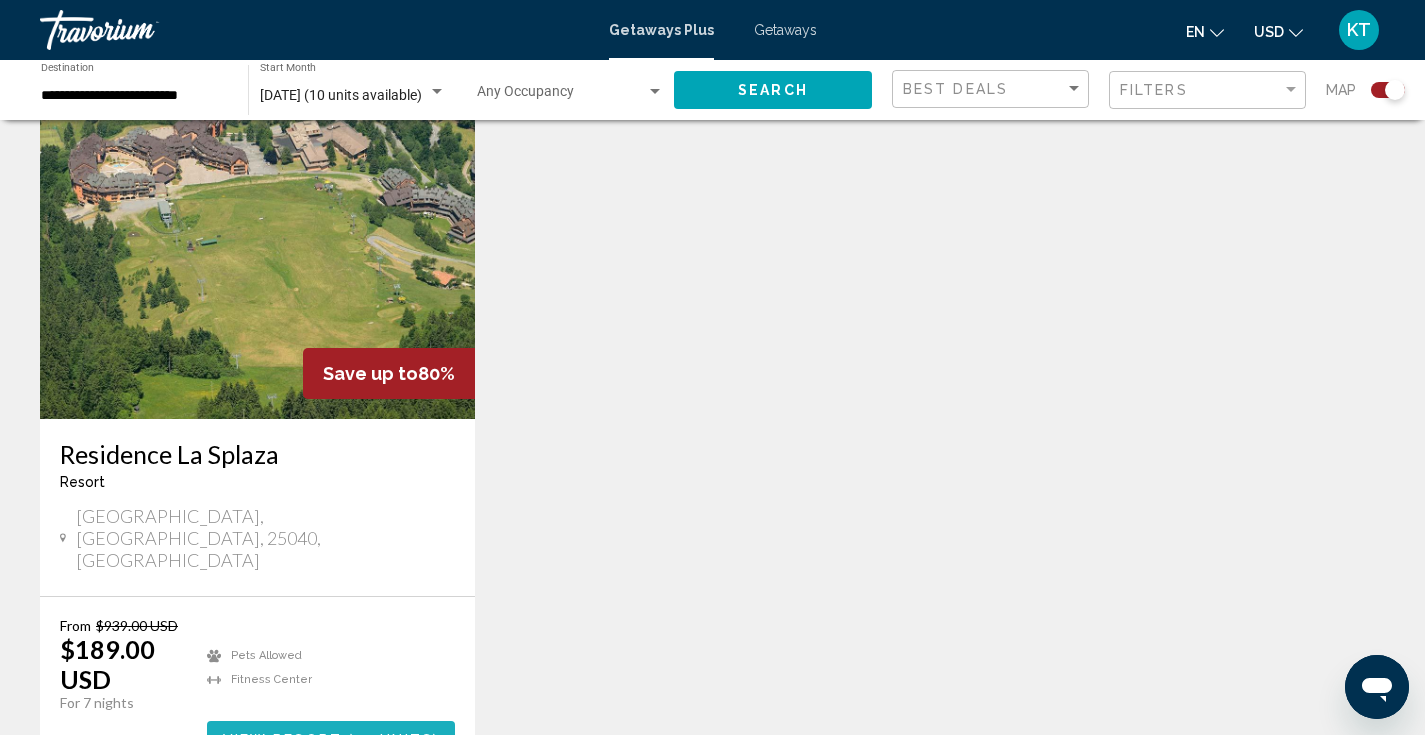 click on "10 units" at bounding box center (393, 740) 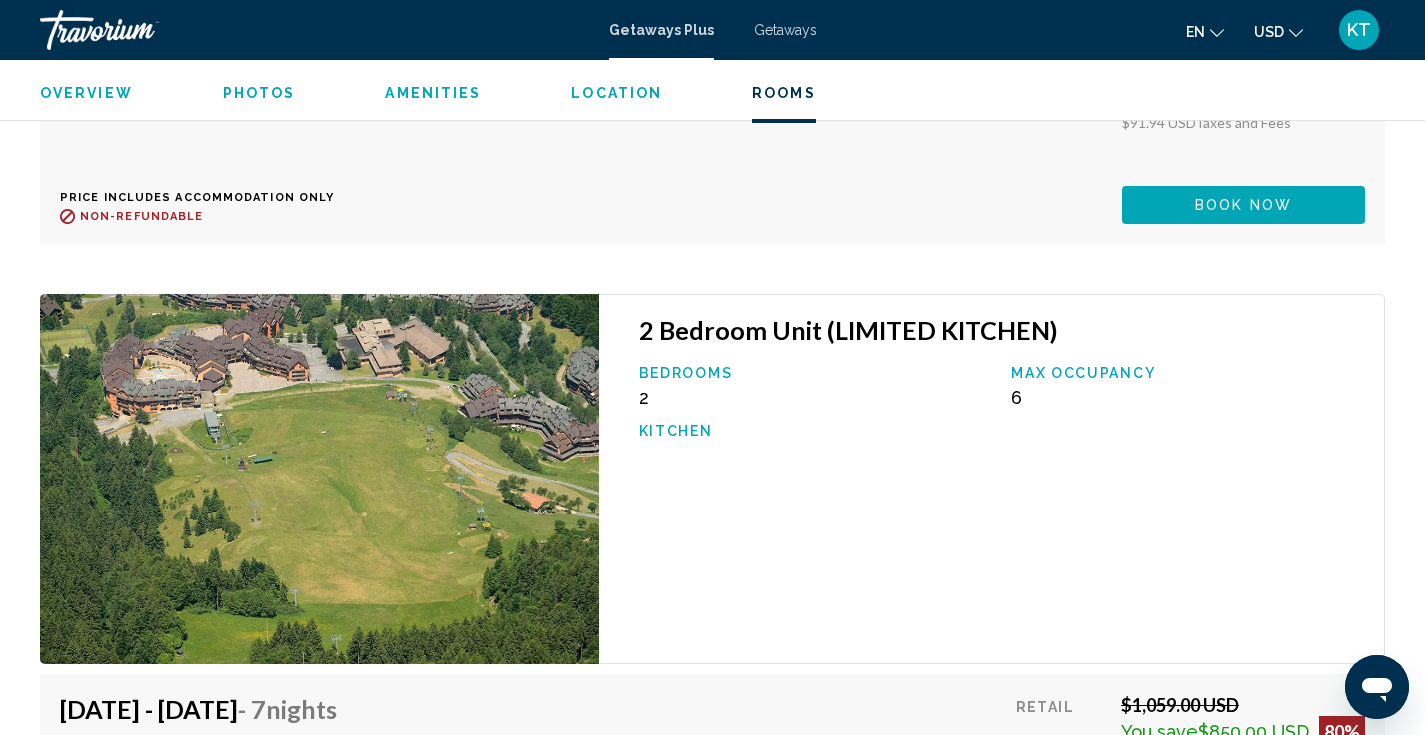 scroll, scrollTop: 4347, scrollLeft: 0, axis: vertical 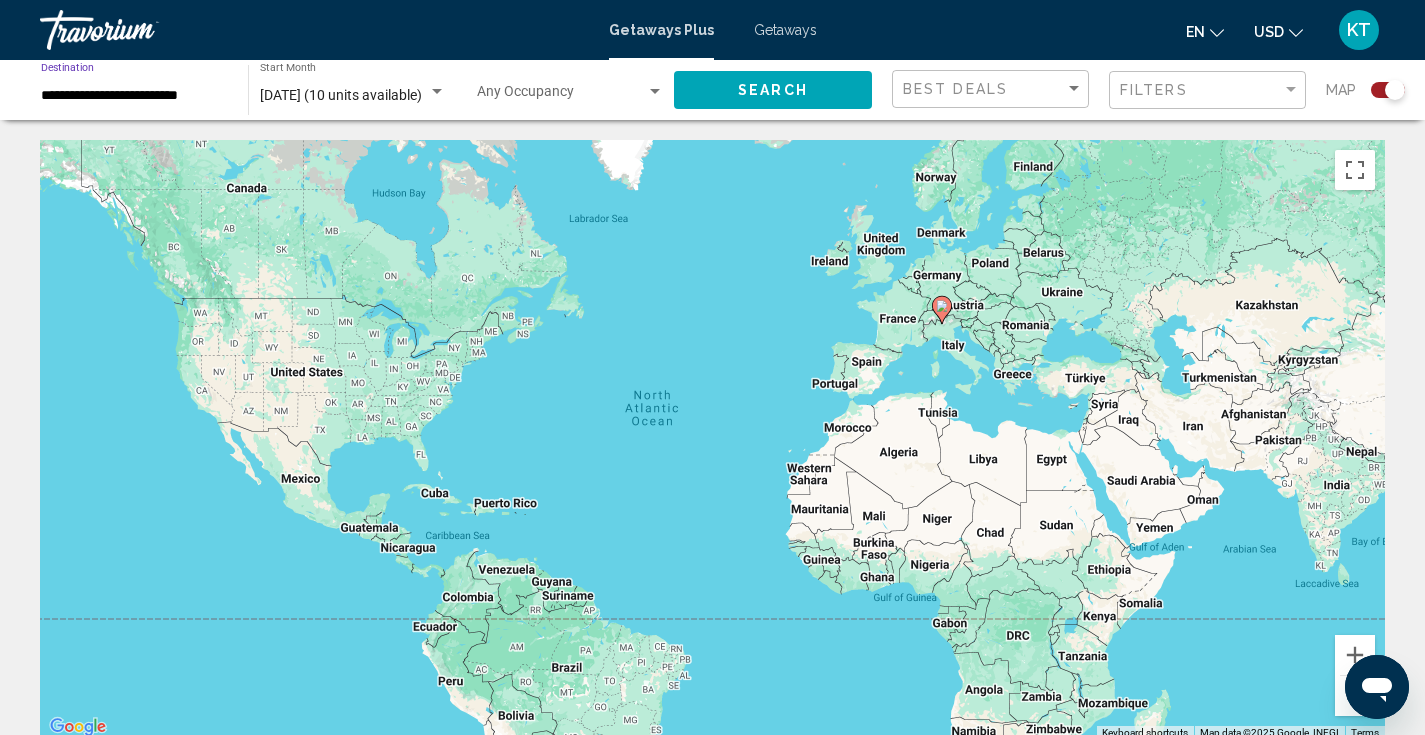 click on "**********" at bounding box center (134, 96) 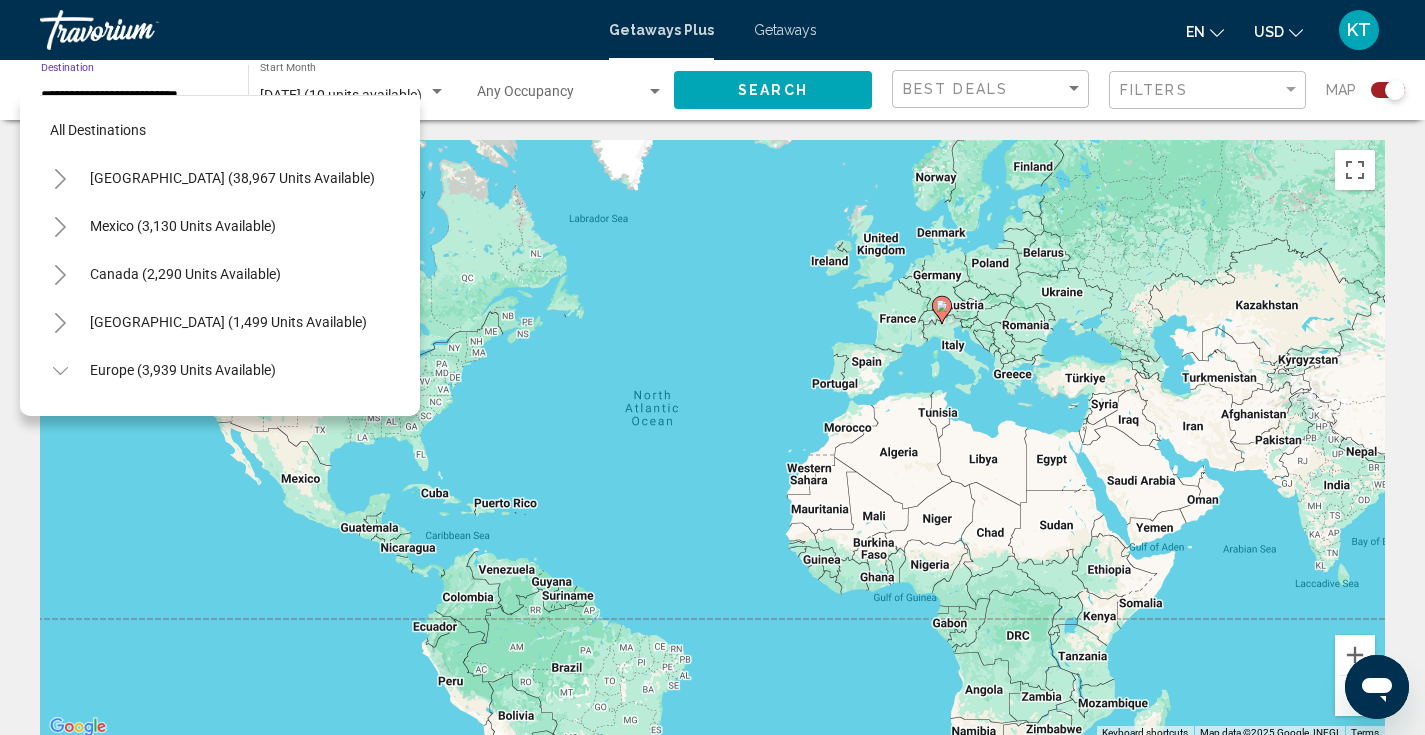 scroll, scrollTop: 462, scrollLeft: 0, axis: vertical 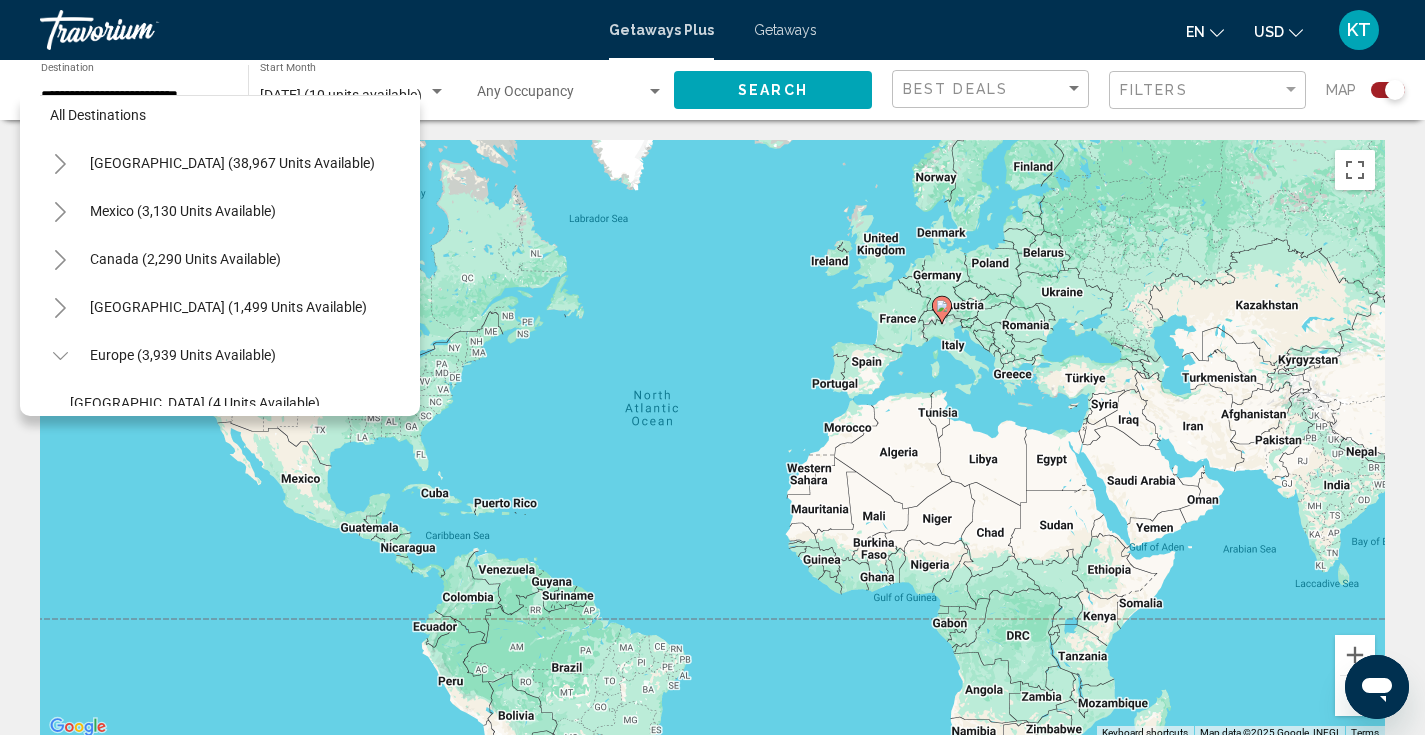 click 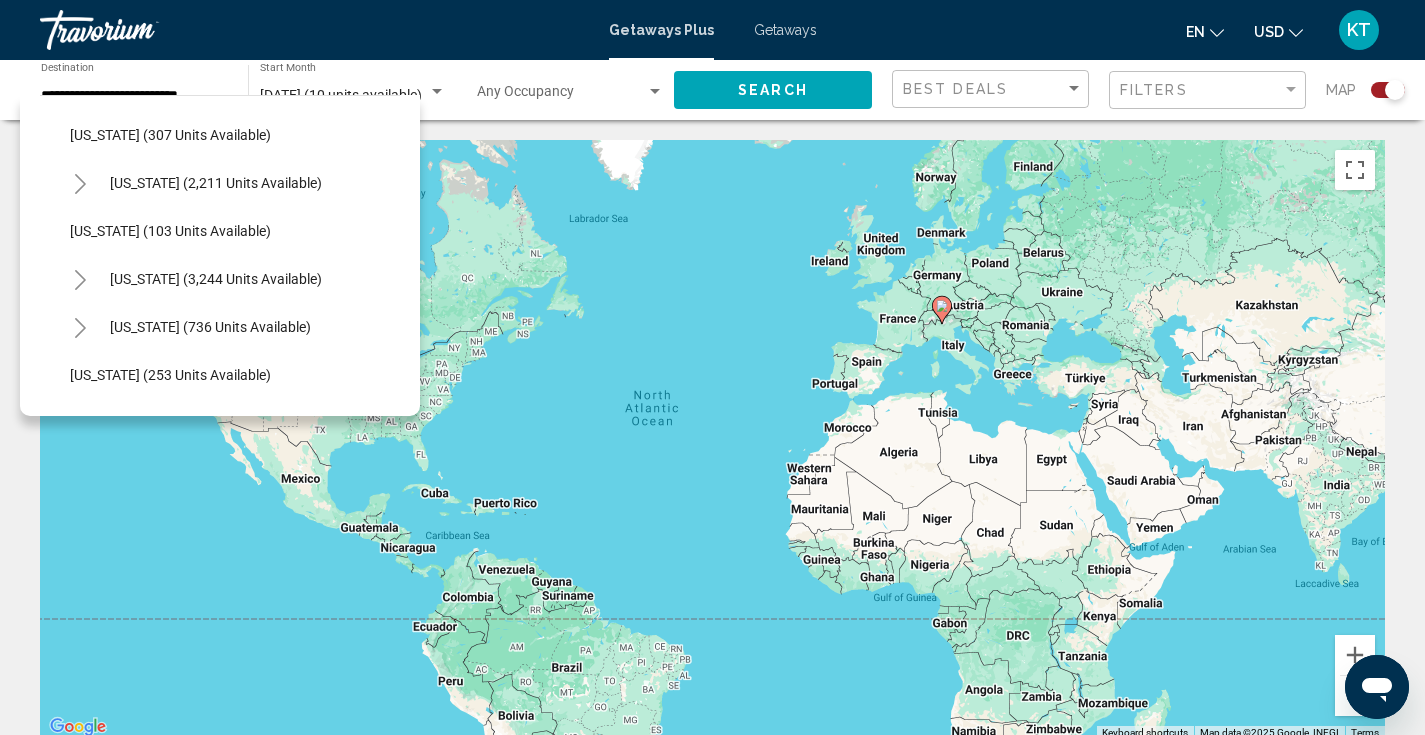scroll, scrollTop: 1124, scrollLeft: 0, axis: vertical 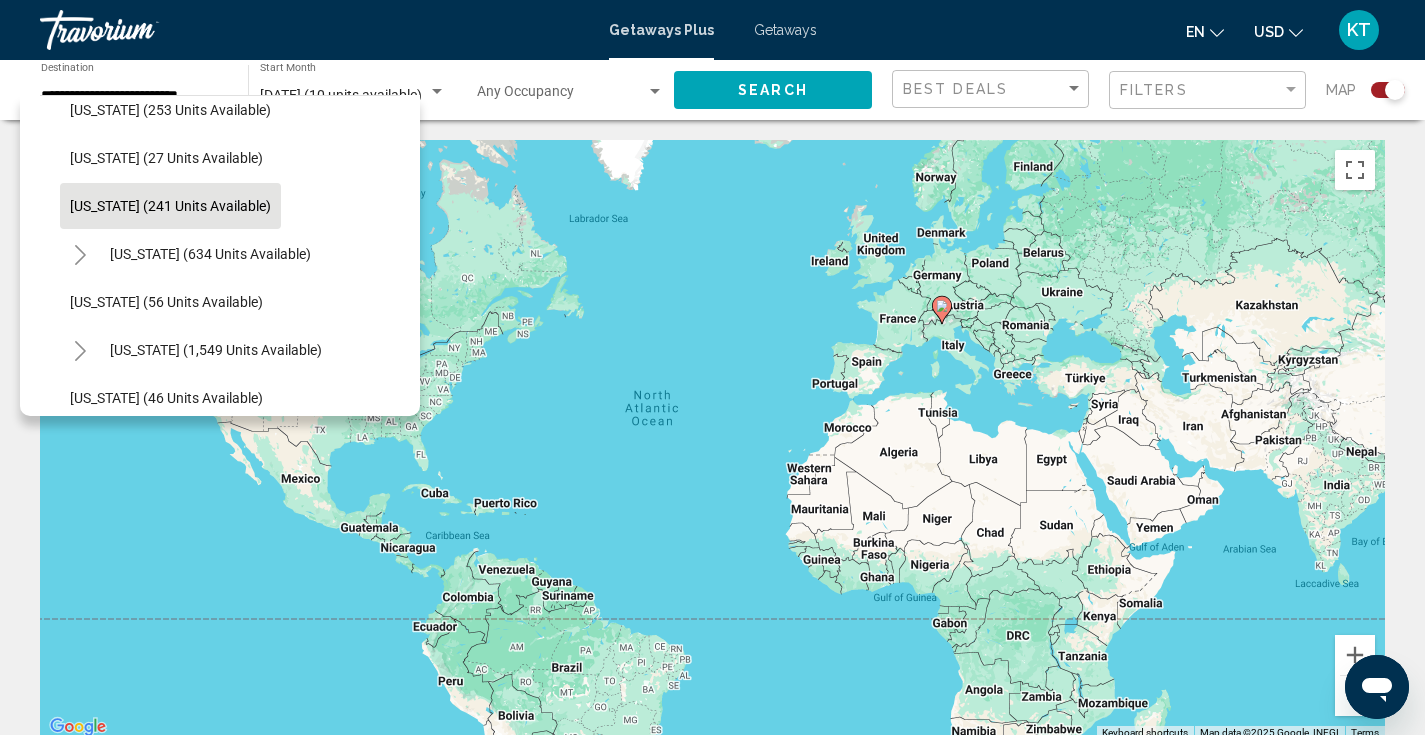 click on "New York (241 units available)" 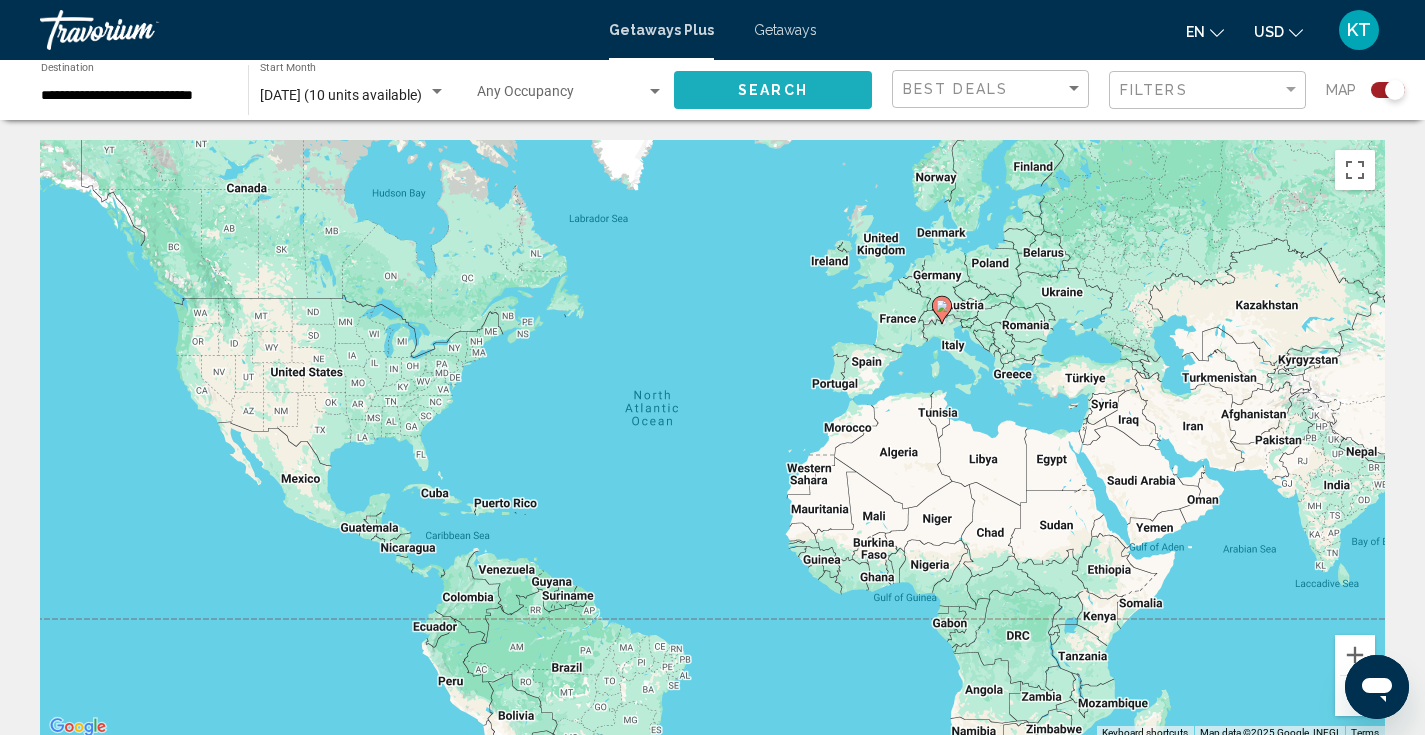 click on "Search" 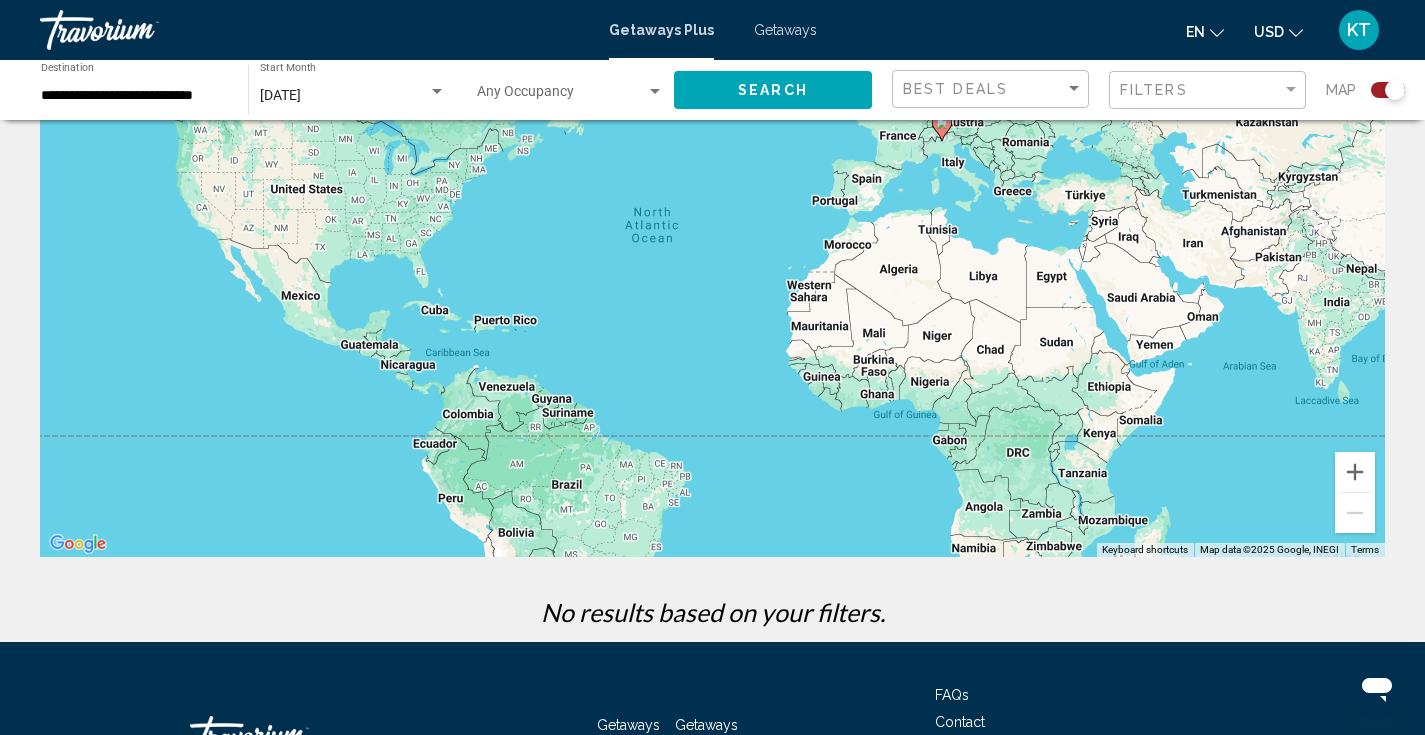 scroll, scrollTop: 335, scrollLeft: 0, axis: vertical 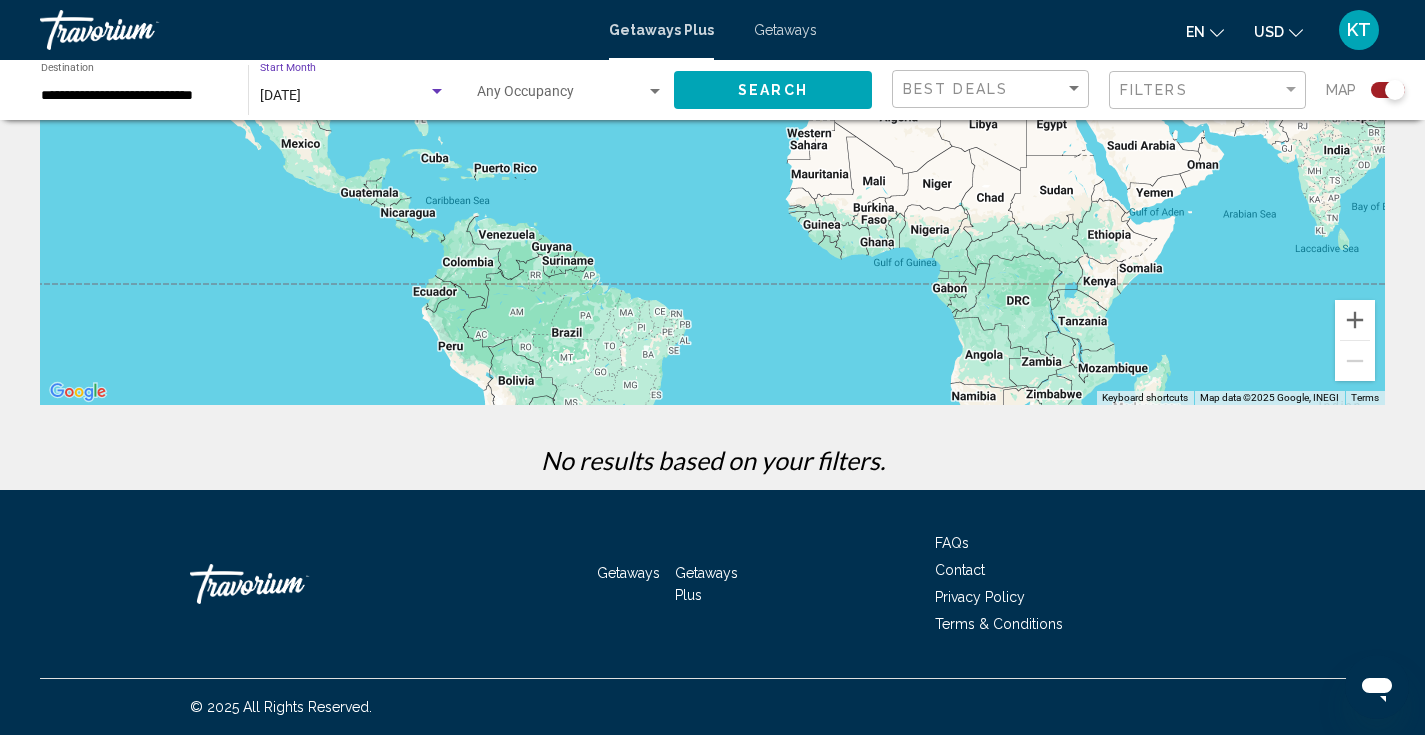 click on "December 2025" at bounding box center [280, 95] 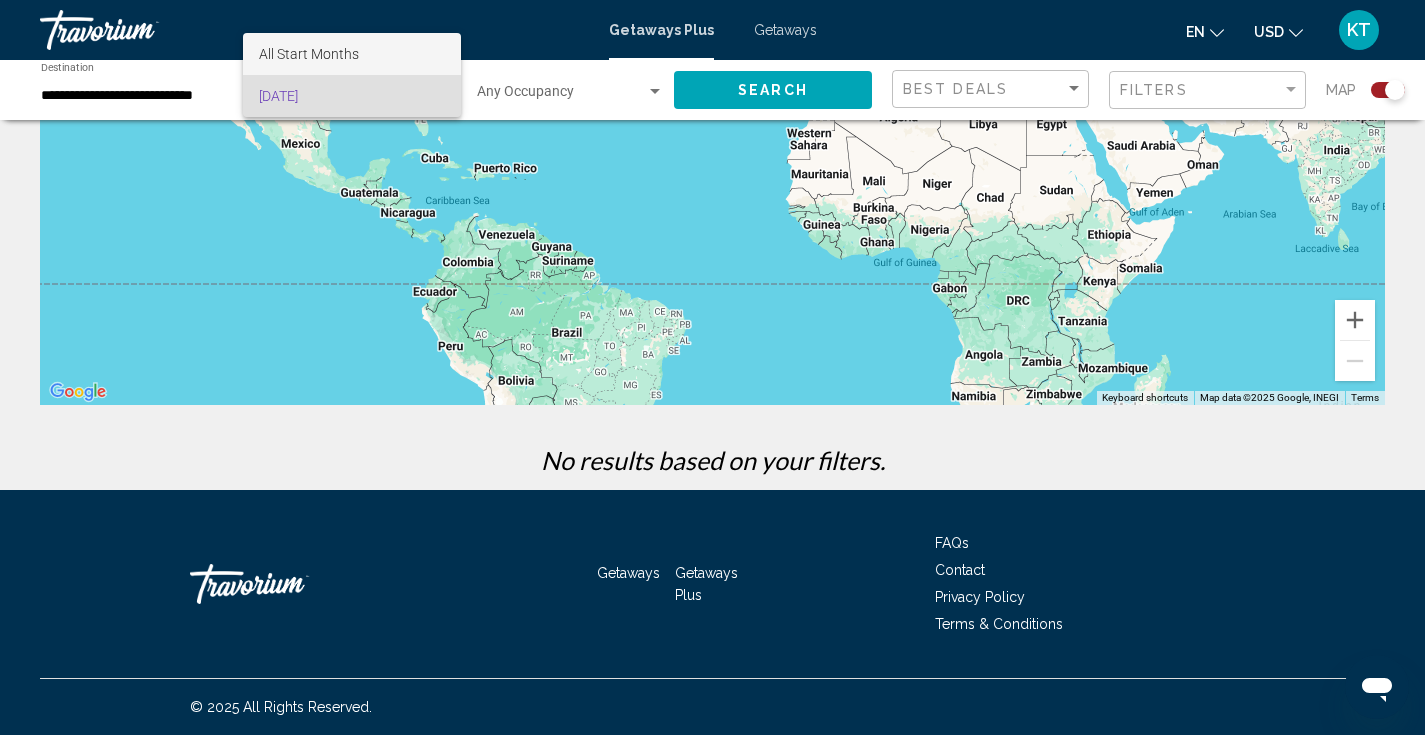 click on "All Start Months" at bounding box center [352, 54] 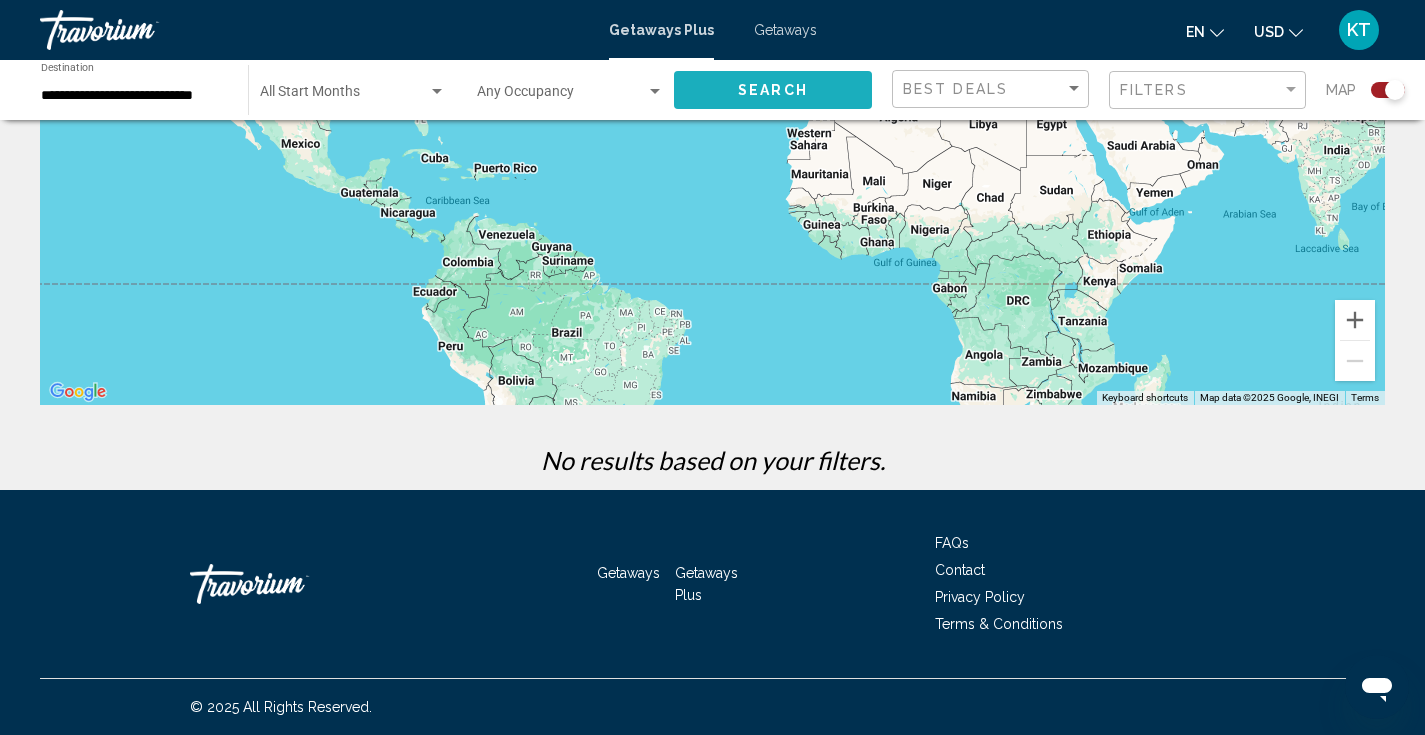 click on "Search" 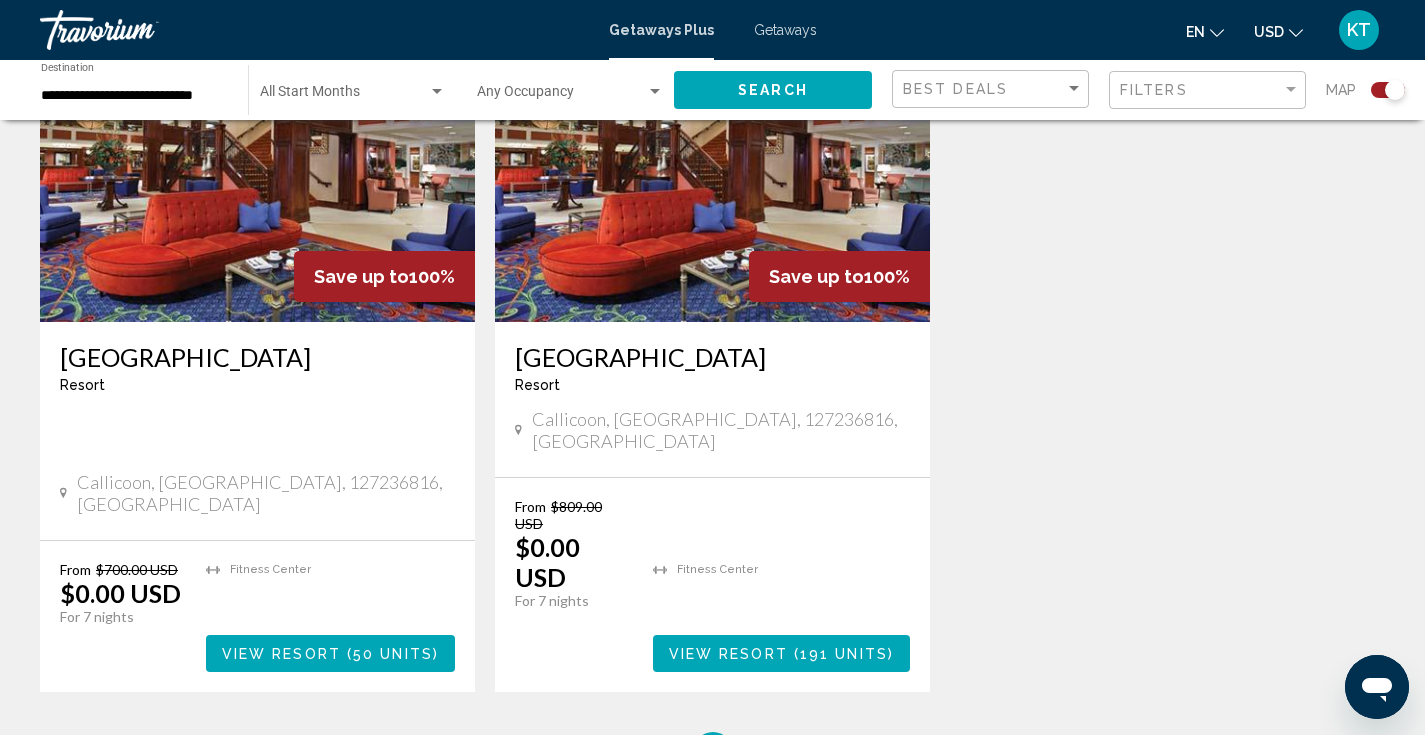 scroll, scrollTop: 827, scrollLeft: 0, axis: vertical 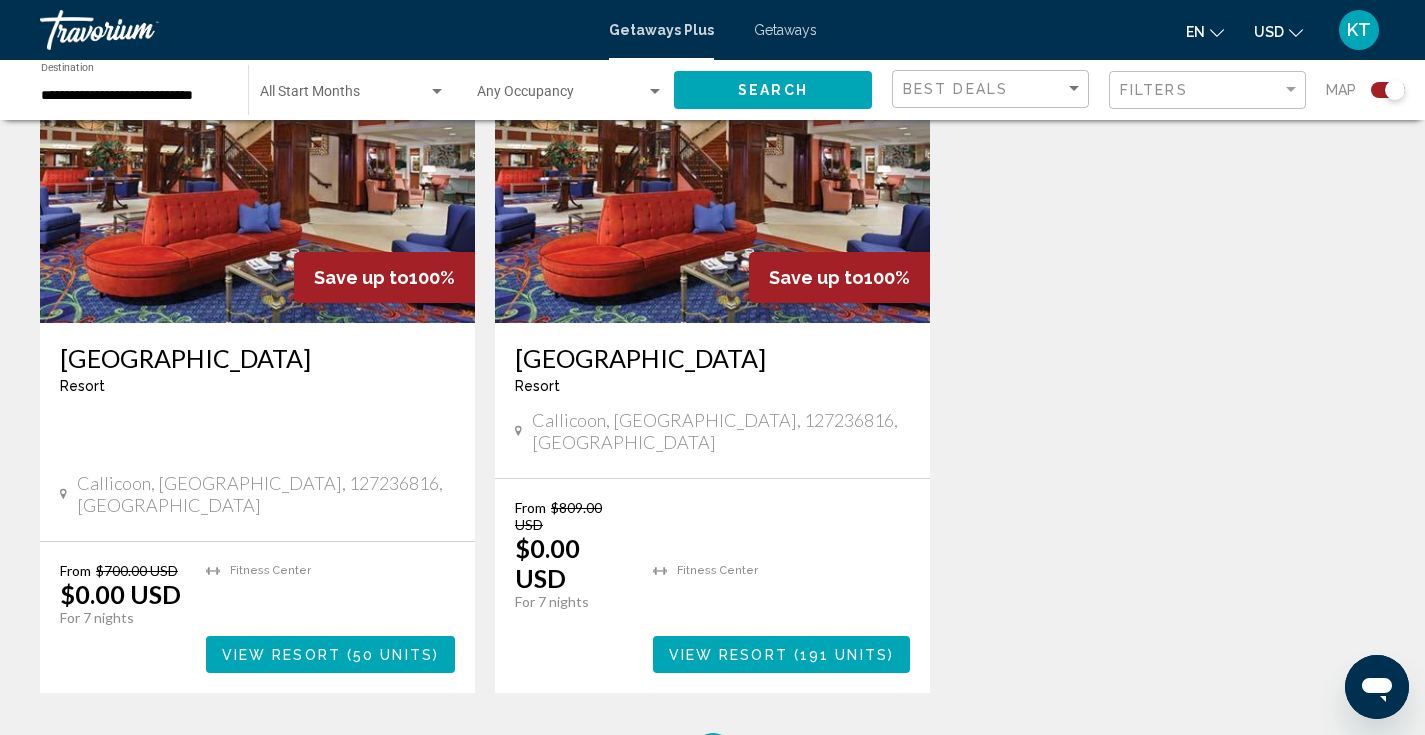 click on "View Resort" at bounding box center (728, 655) 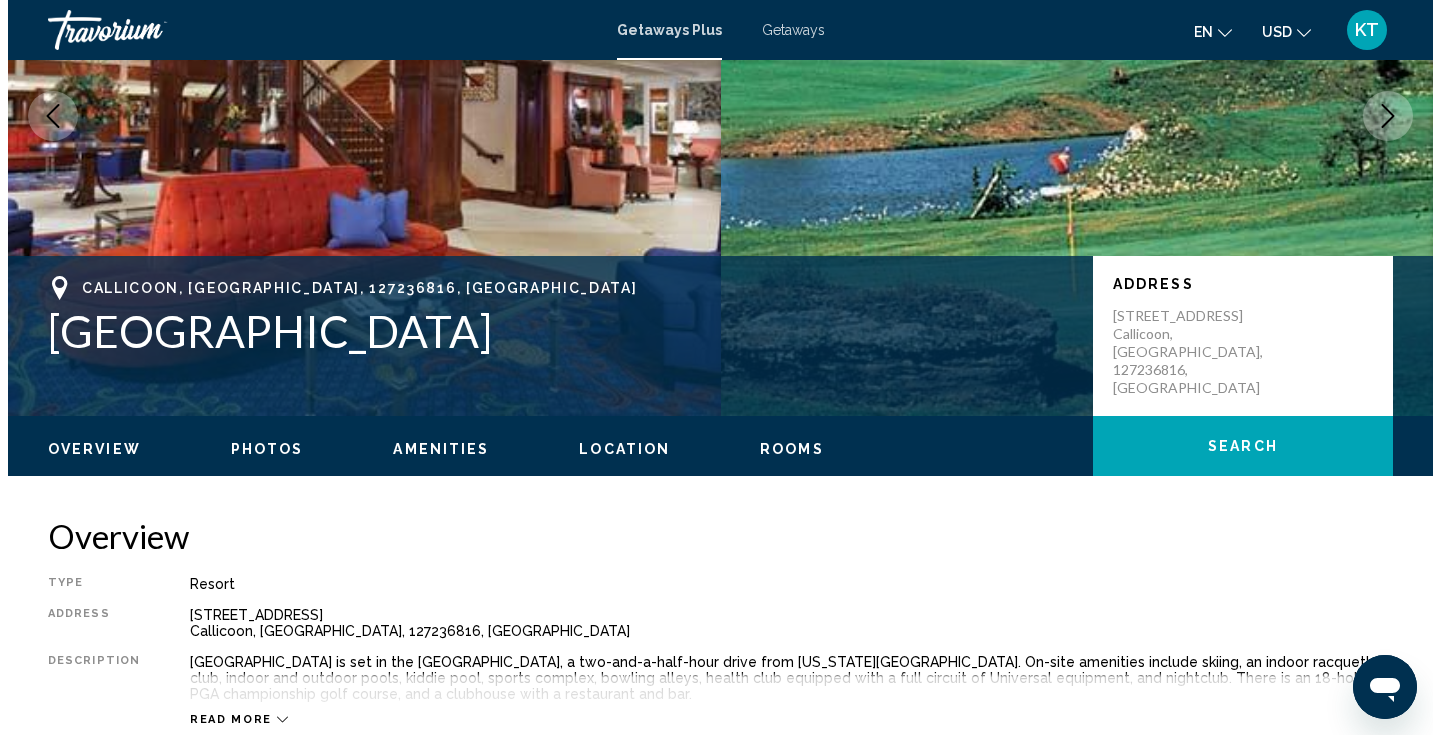 scroll, scrollTop: 0, scrollLeft: 0, axis: both 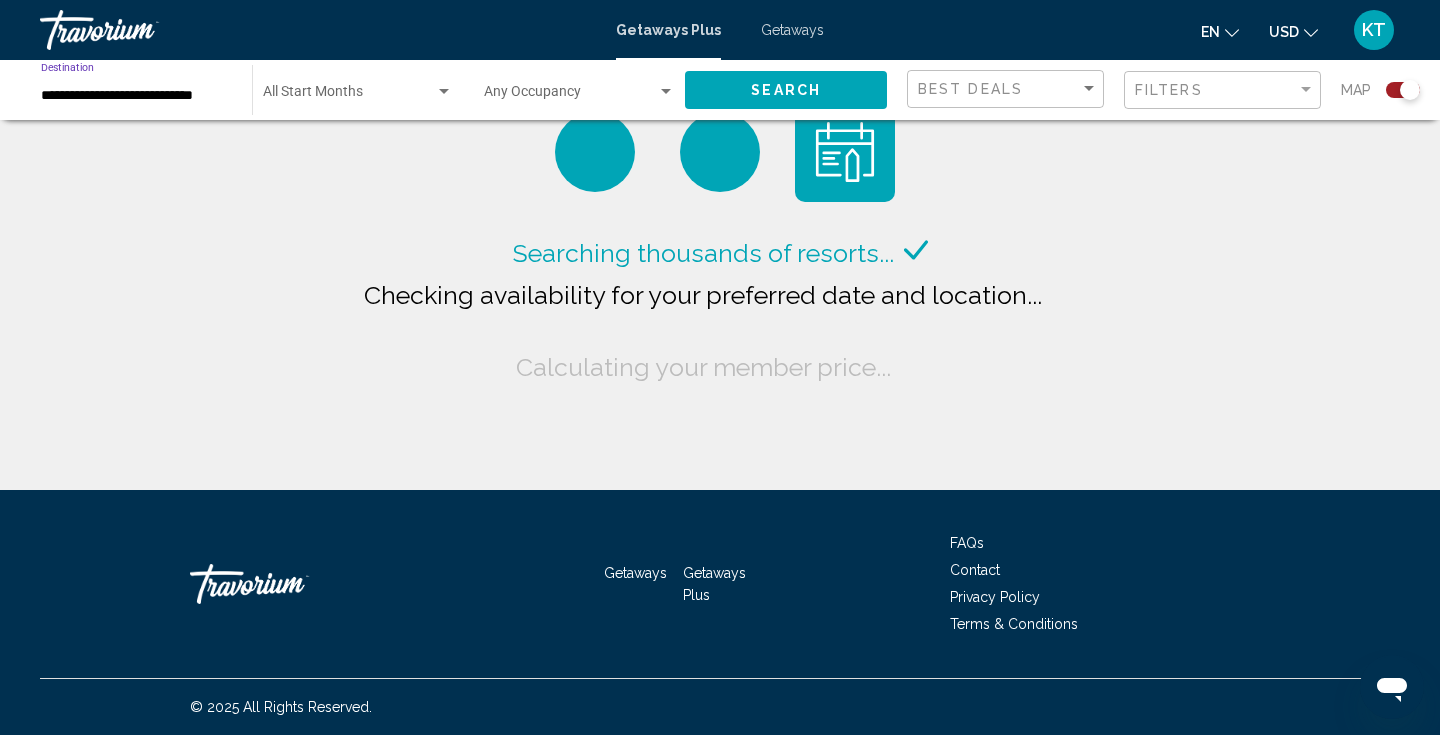 click on "**********" at bounding box center (136, 96) 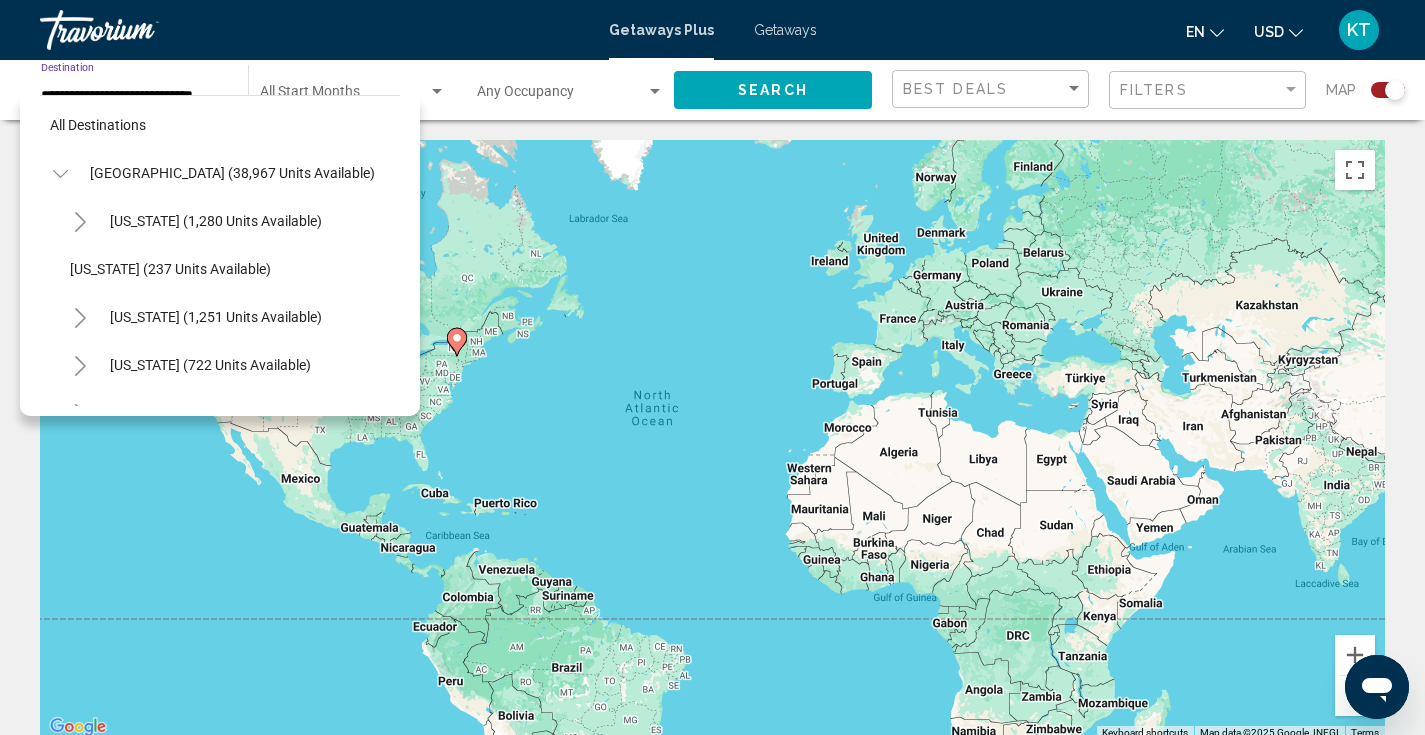 scroll, scrollTop: 0, scrollLeft: 0, axis: both 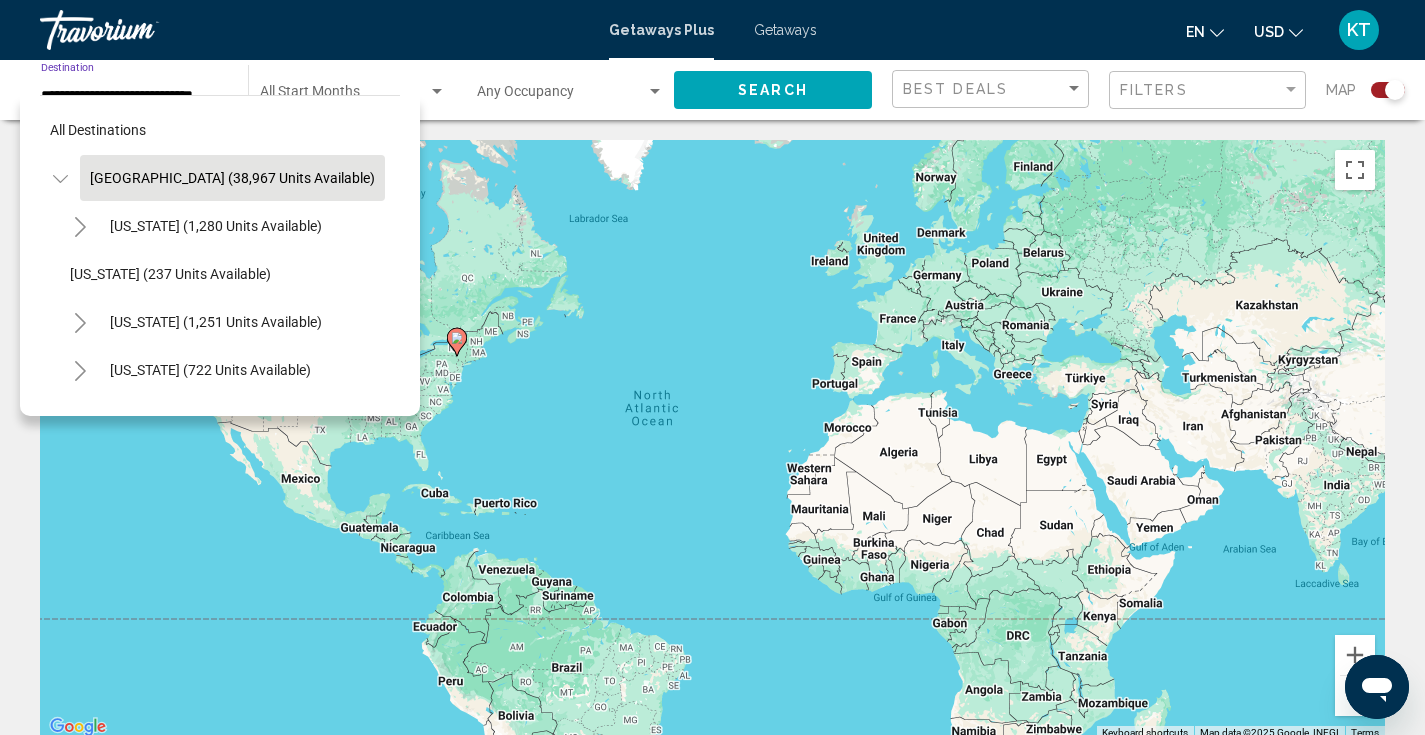 click on "United States (38,967 units available)" at bounding box center [183, 2002] 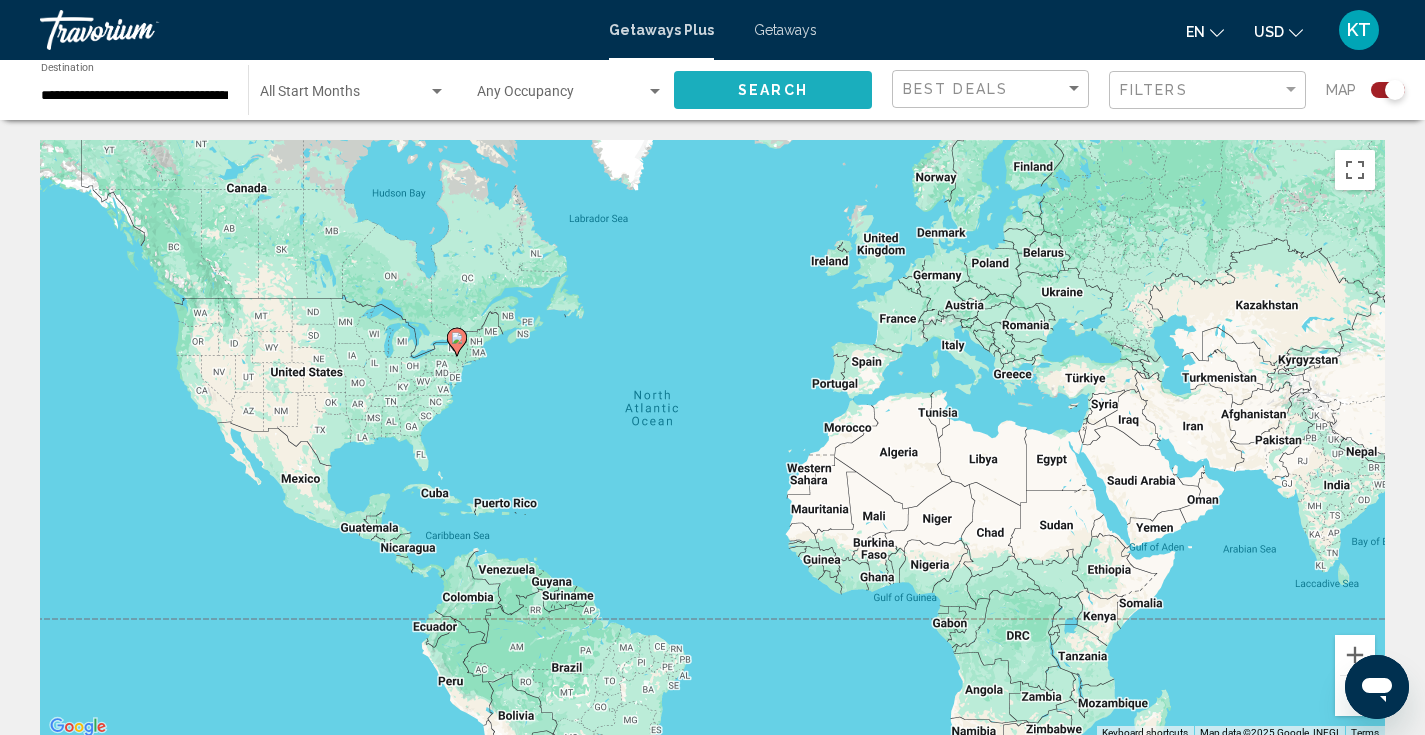 click on "Search" 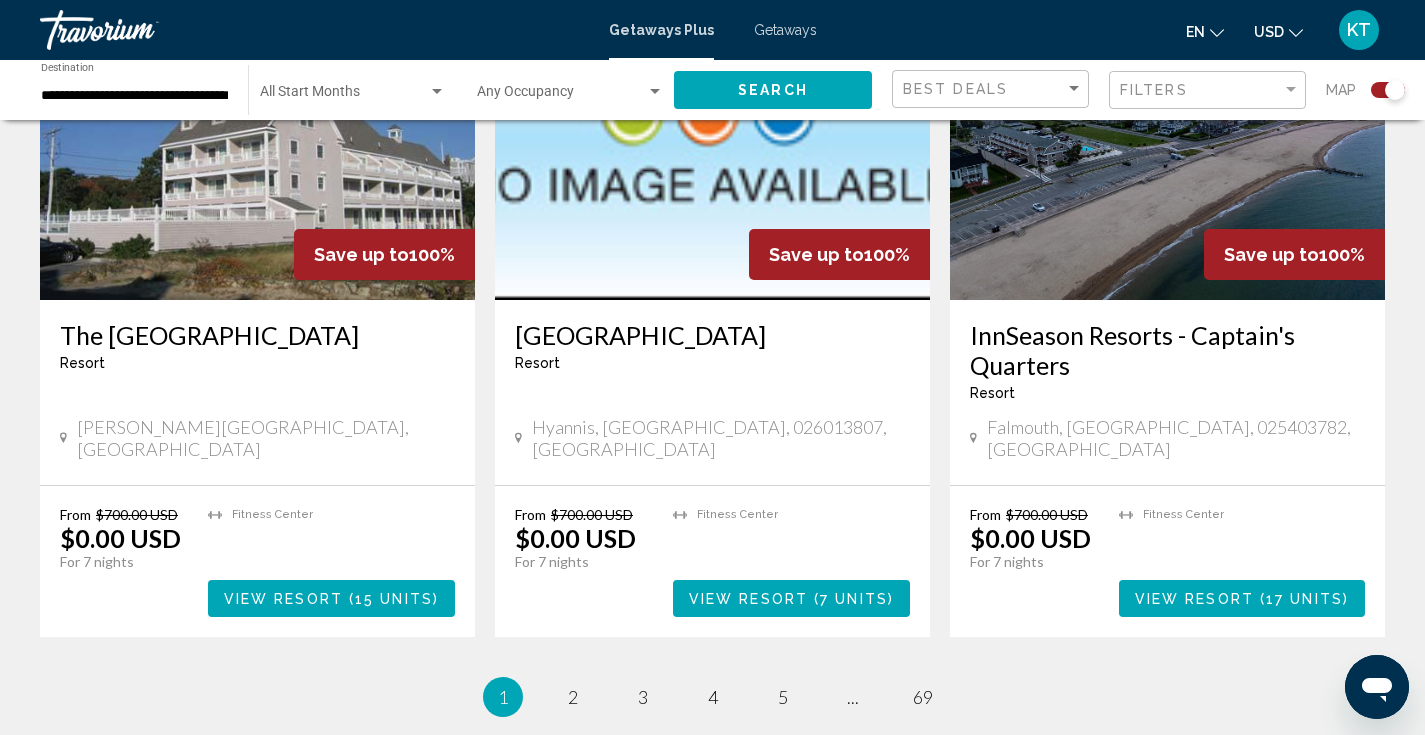 scroll, scrollTop: 2928, scrollLeft: 0, axis: vertical 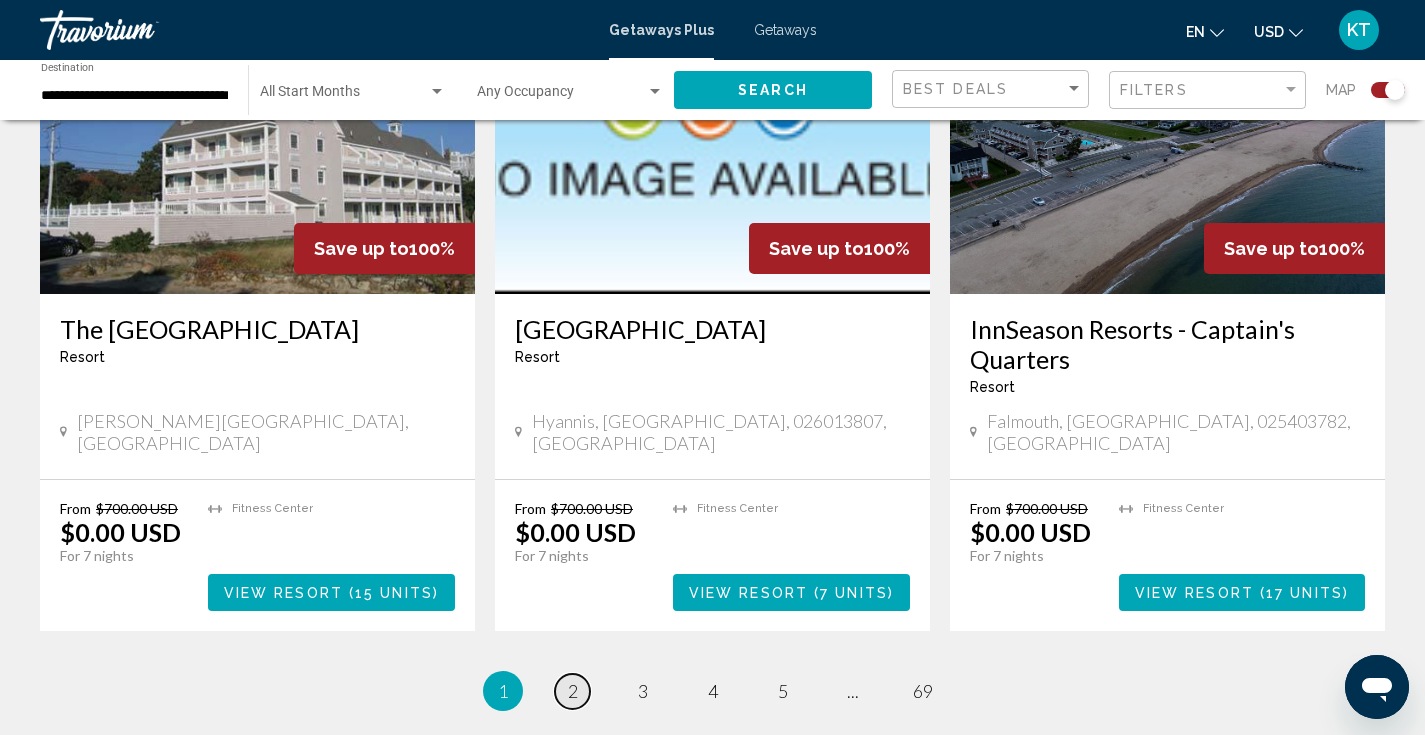 click on "2" at bounding box center [573, 691] 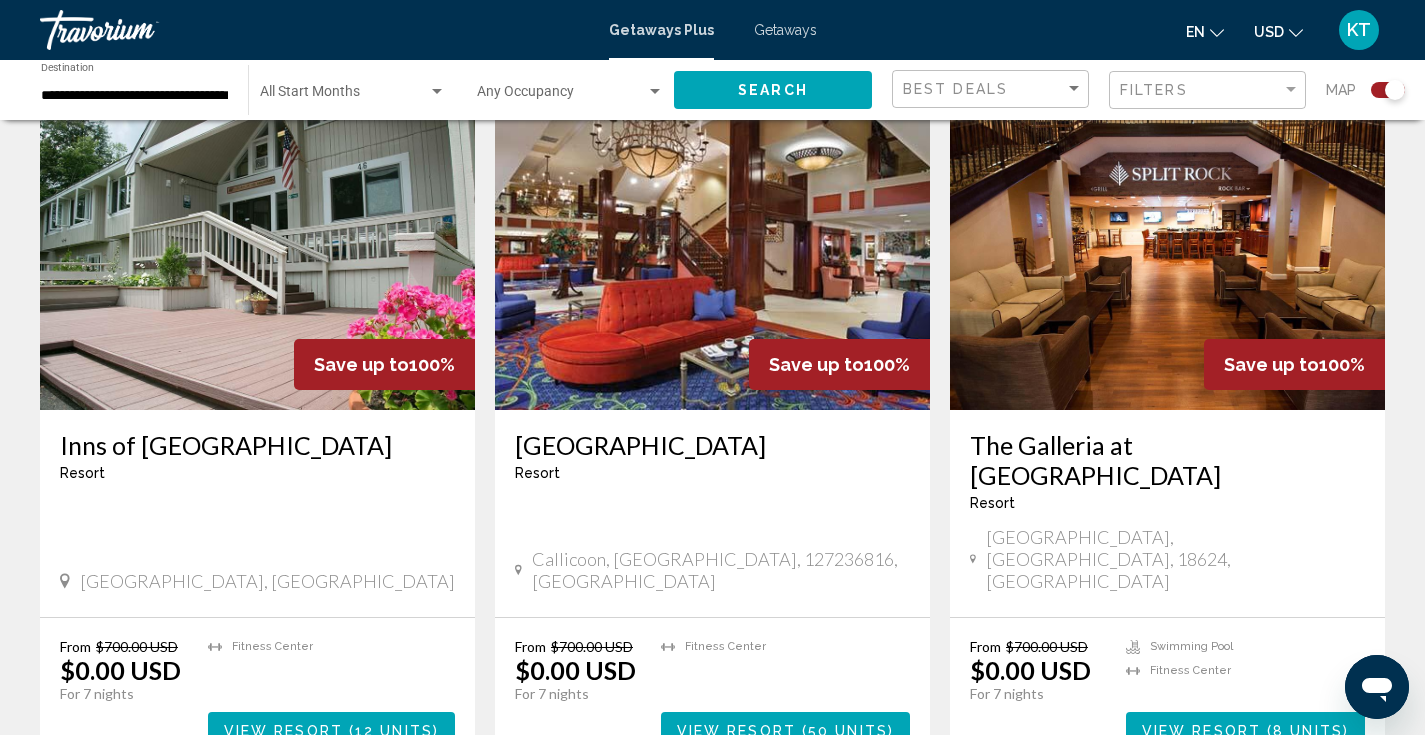 scroll, scrollTop: 2845, scrollLeft: 0, axis: vertical 